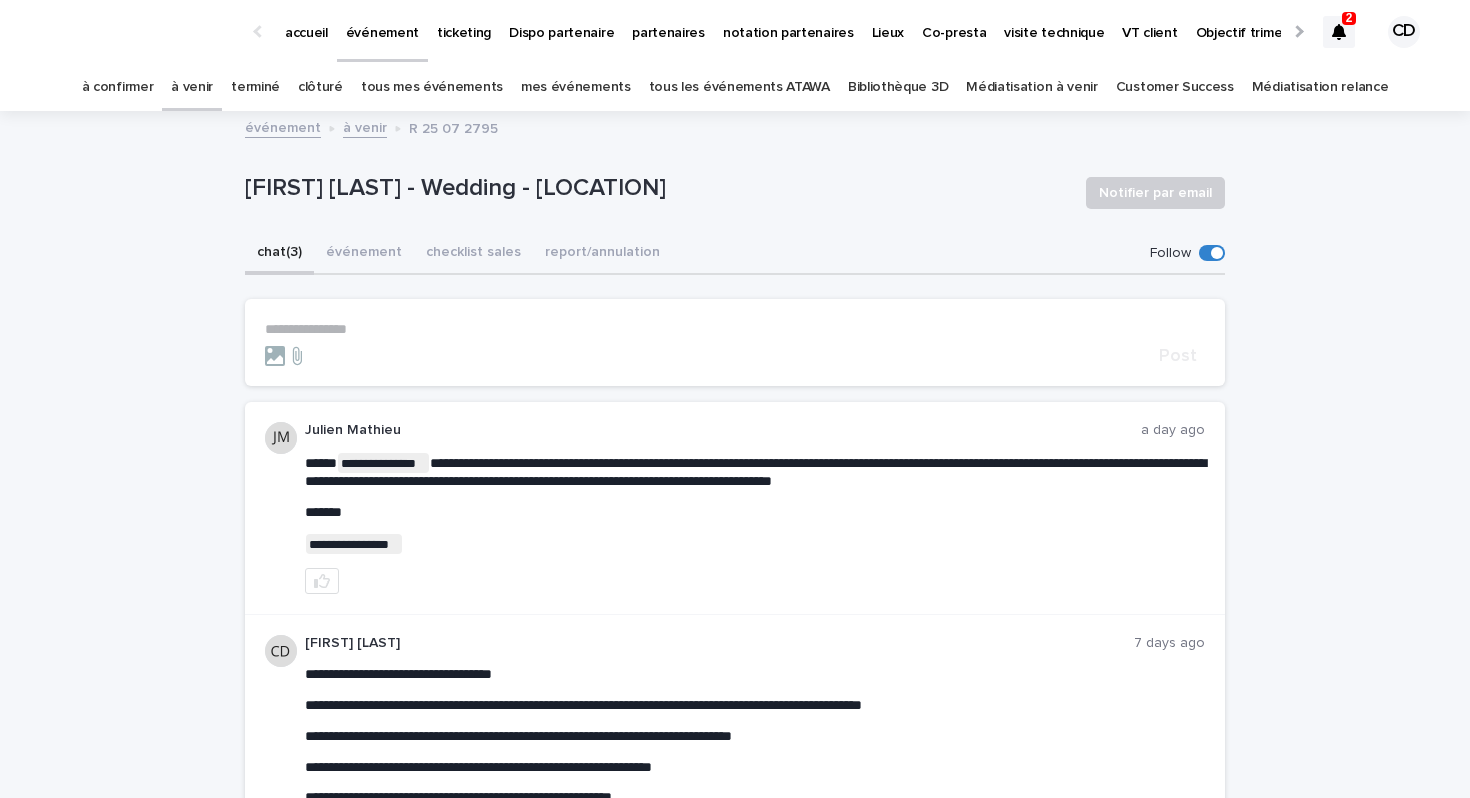 scroll, scrollTop: 0, scrollLeft: 0, axis: both 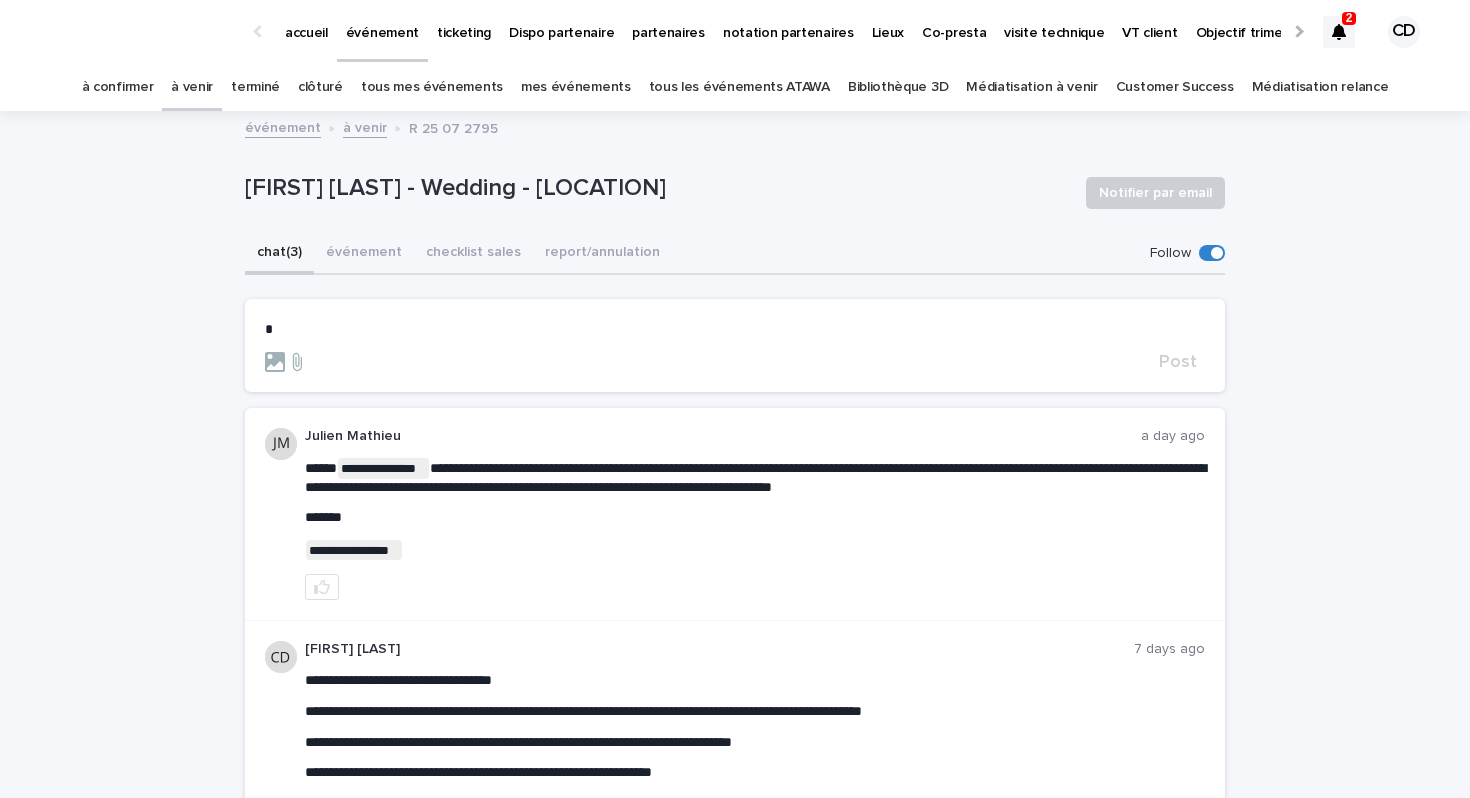 type 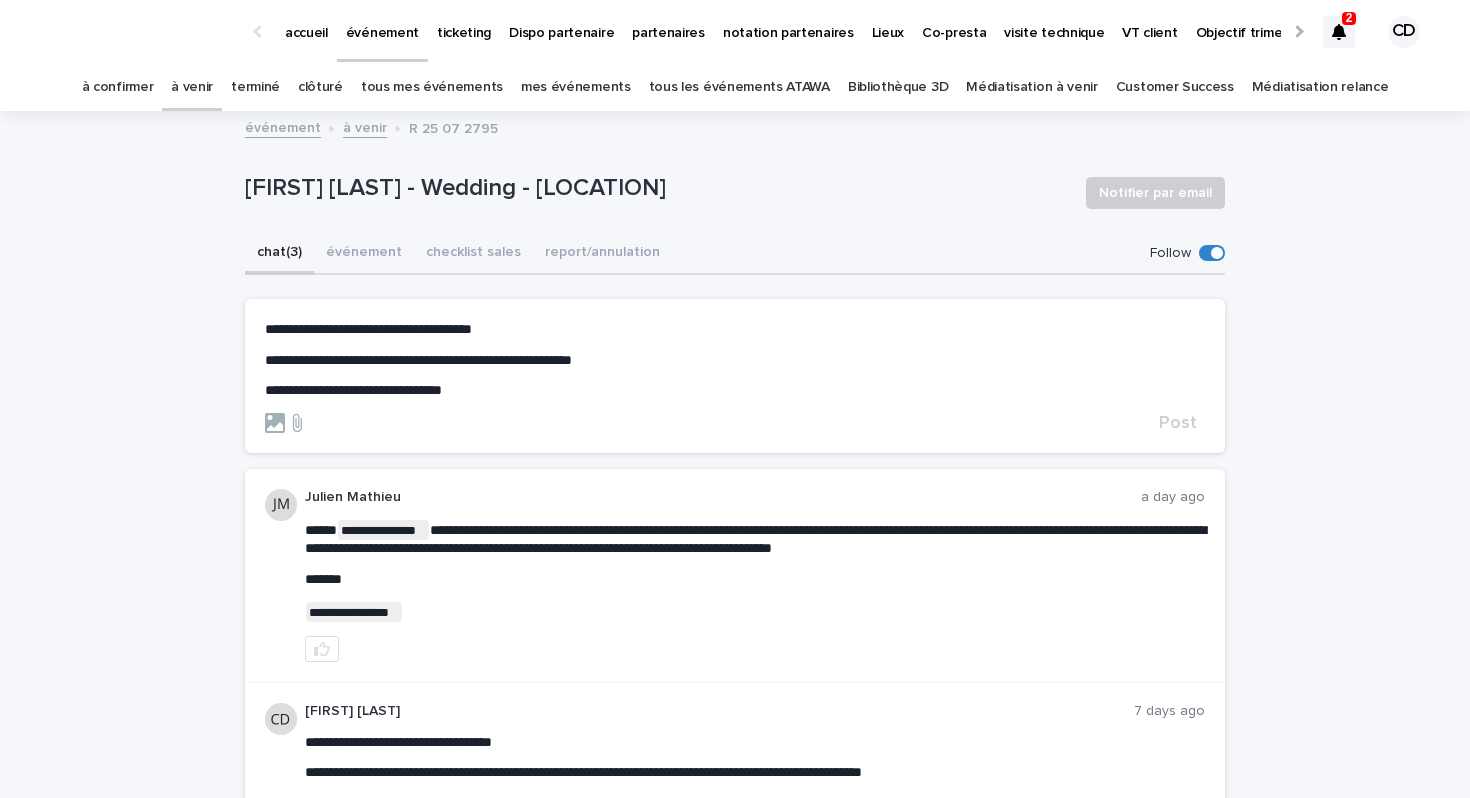click on "**********" at bounding box center (368, 329) 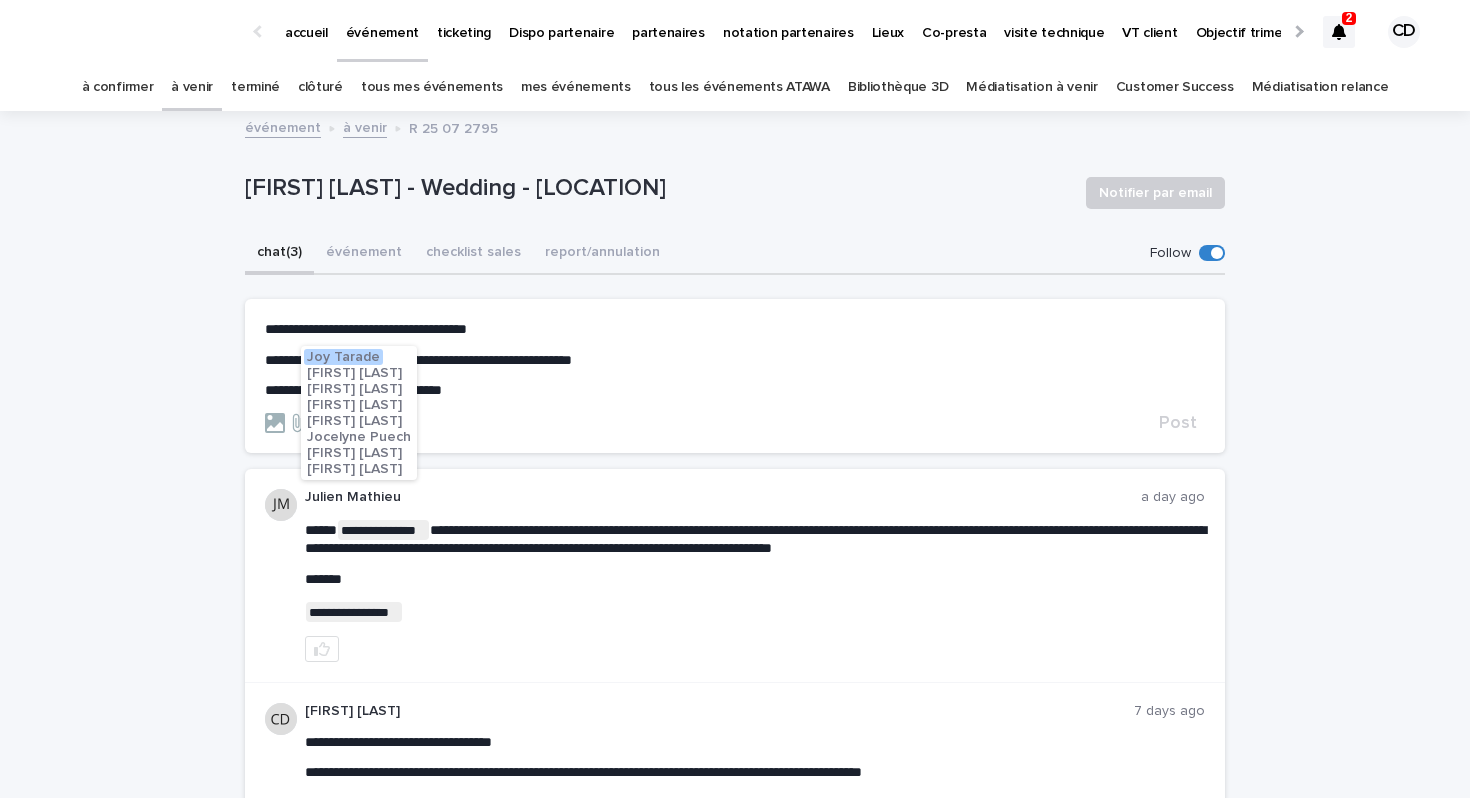 click on "Joy Tarade" at bounding box center [343, 357] 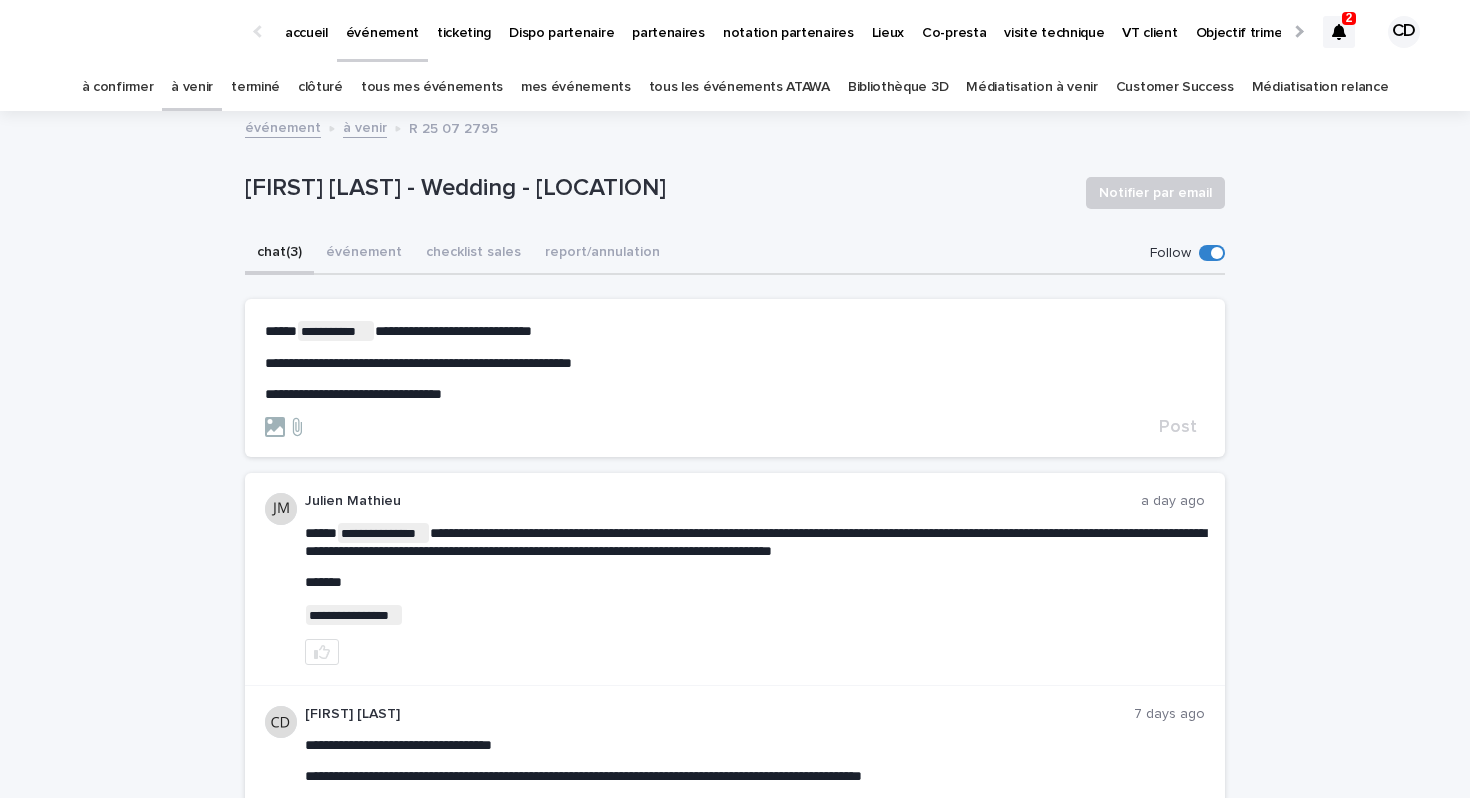 click on "**********" at bounding box center (735, 394) 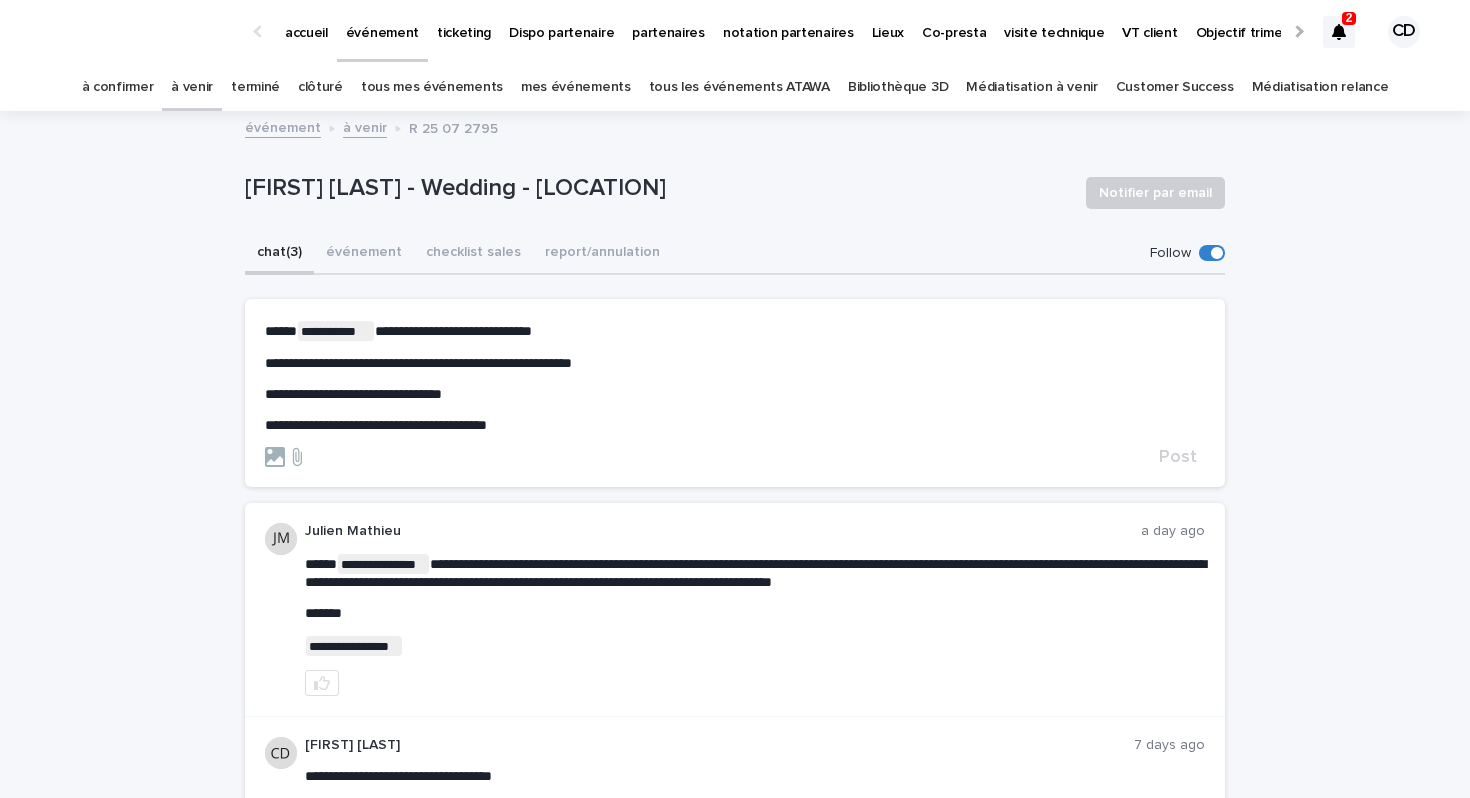 click on "**********" at bounding box center [735, 394] 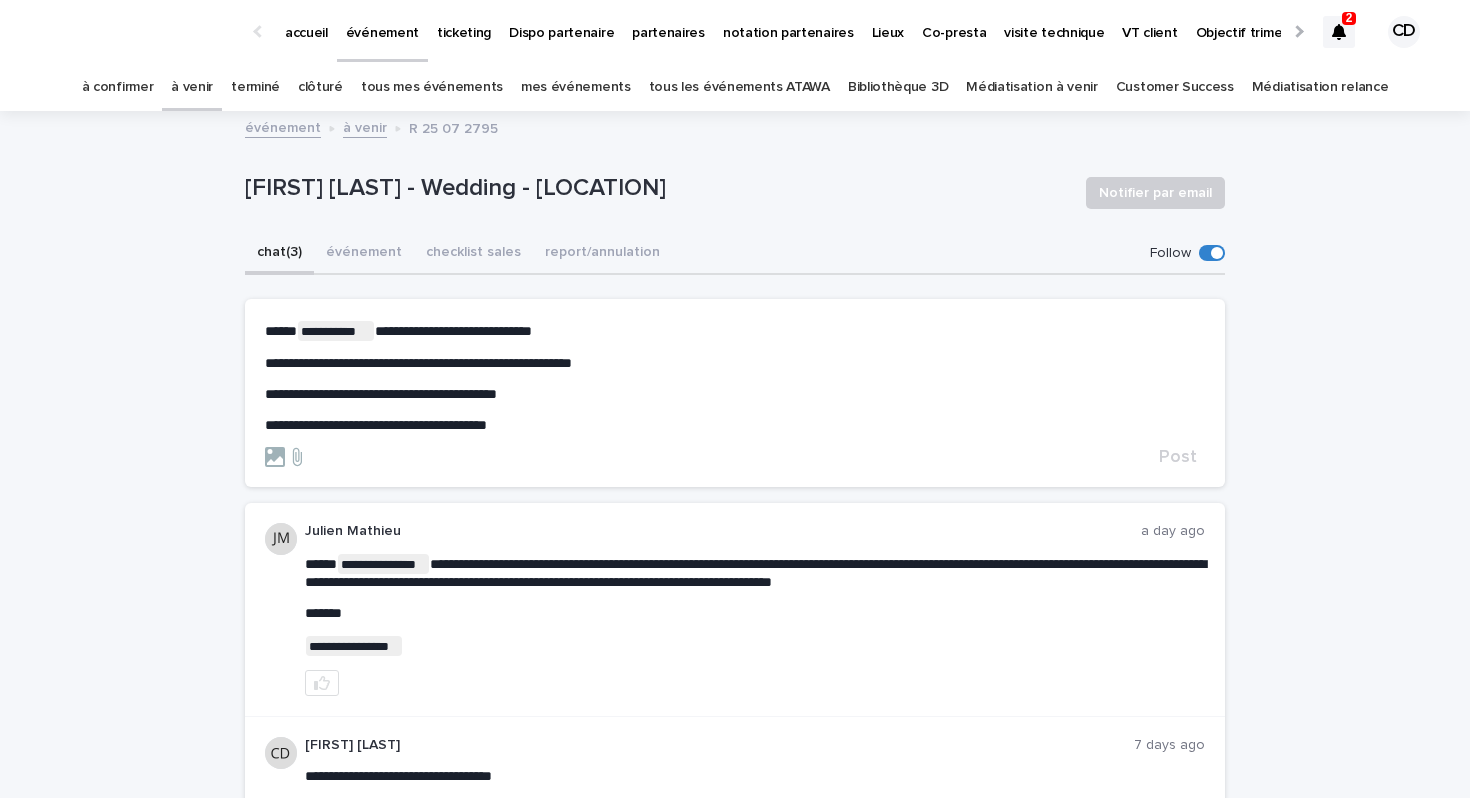 click on "**********" at bounding box center (735, 425) 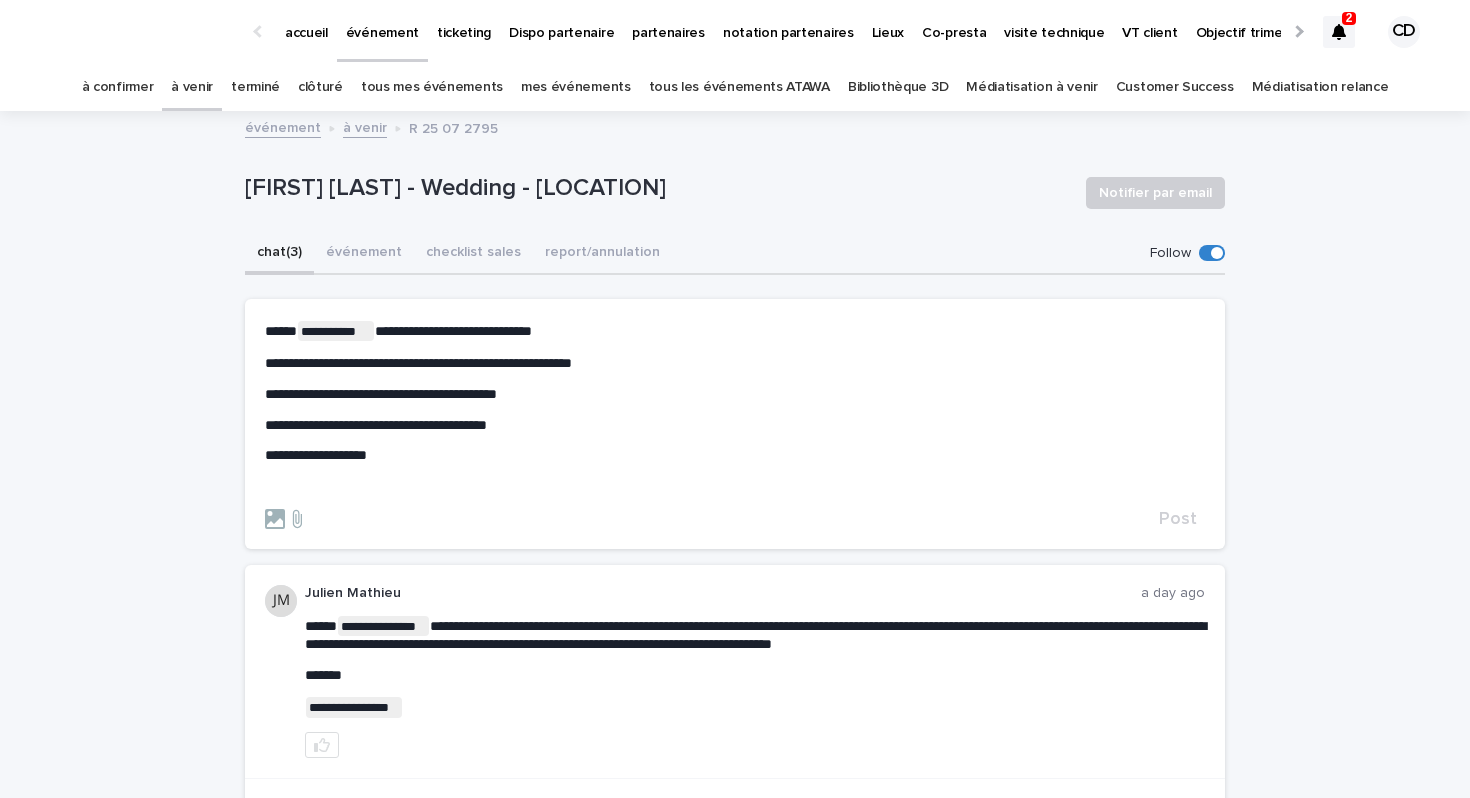 click at bounding box center [265, 509] 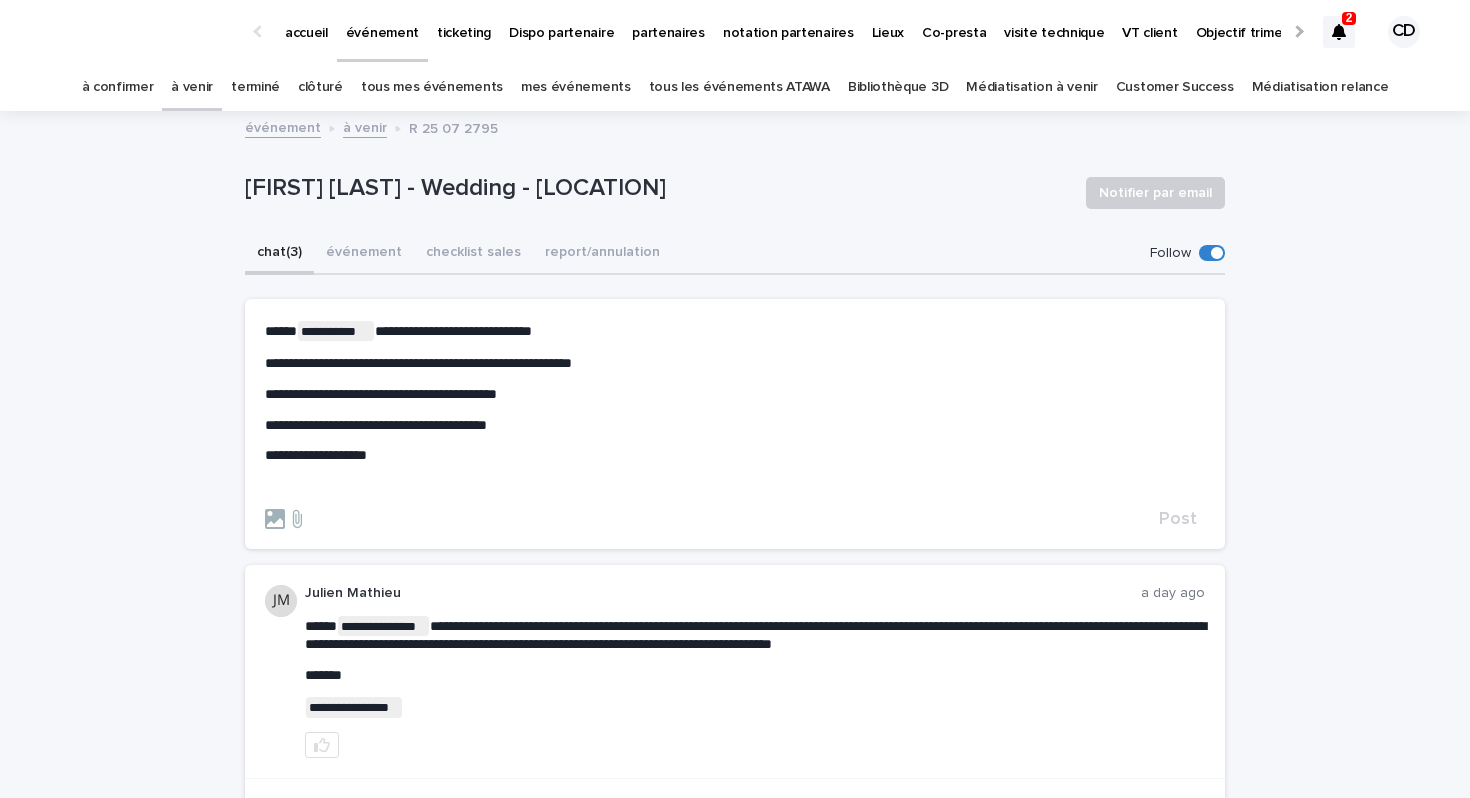 click on "**********" at bounding box center (735, 455) 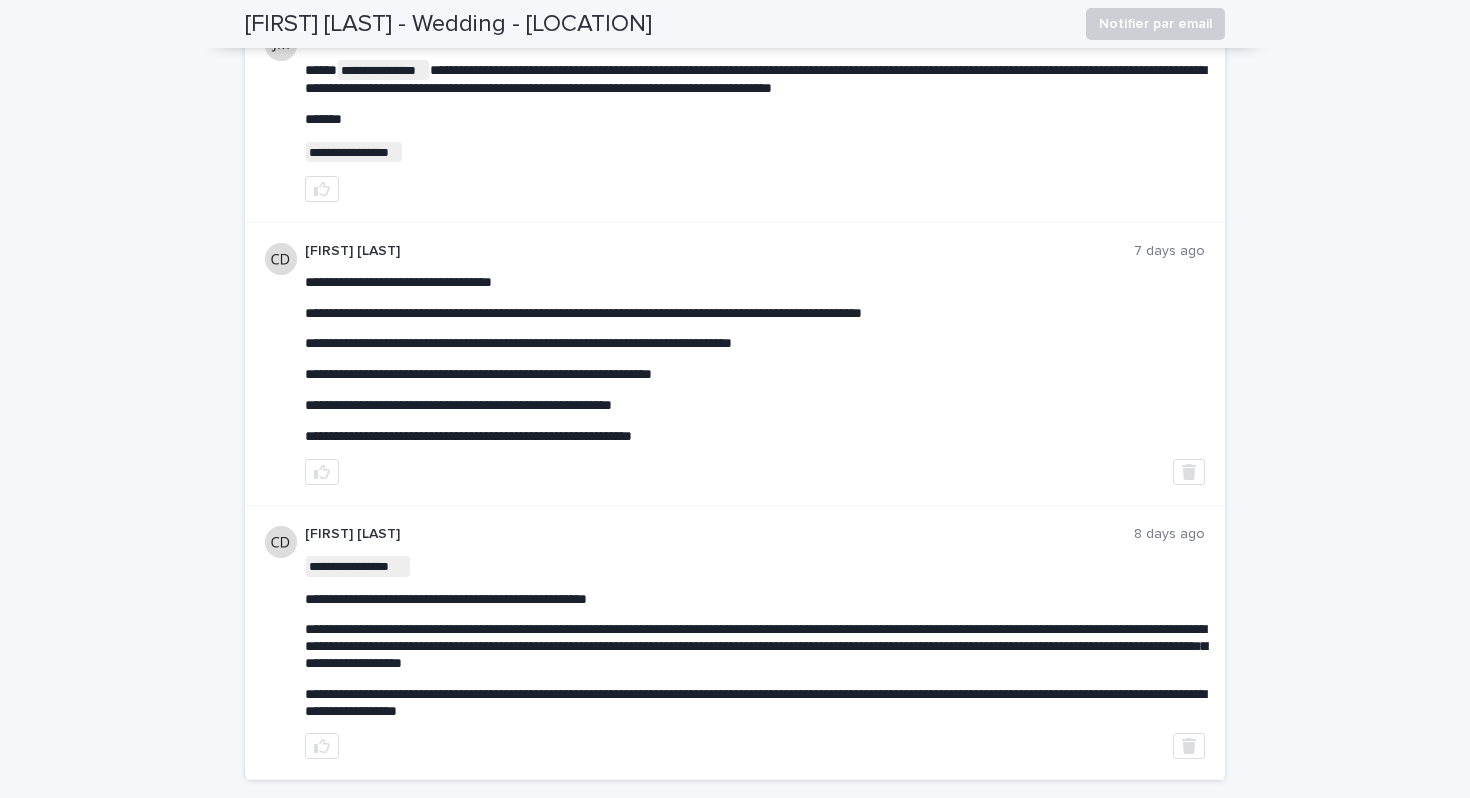 scroll, scrollTop: 615, scrollLeft: 0, axis: vertical 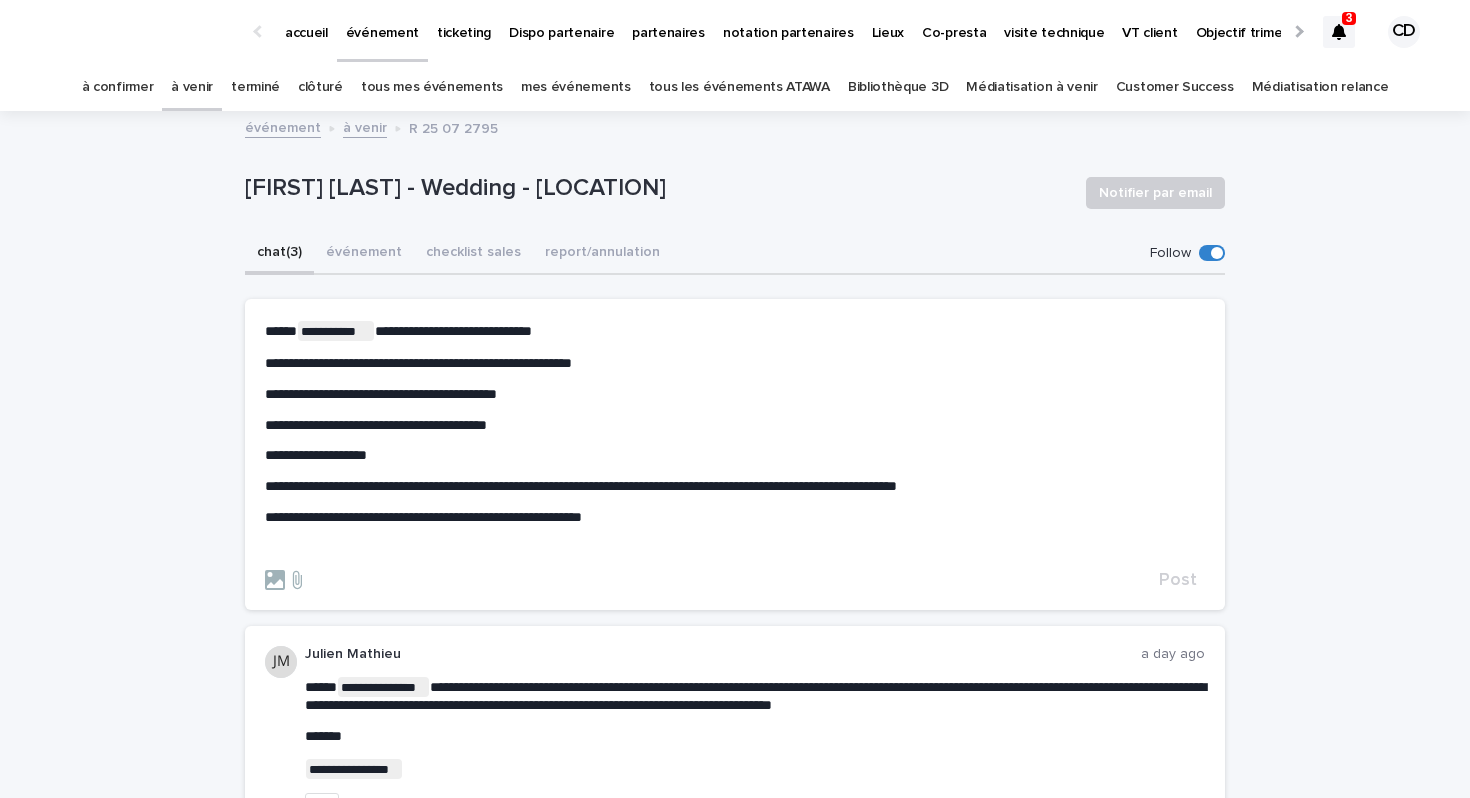 click on "**********" at bounding box center (423, 517) 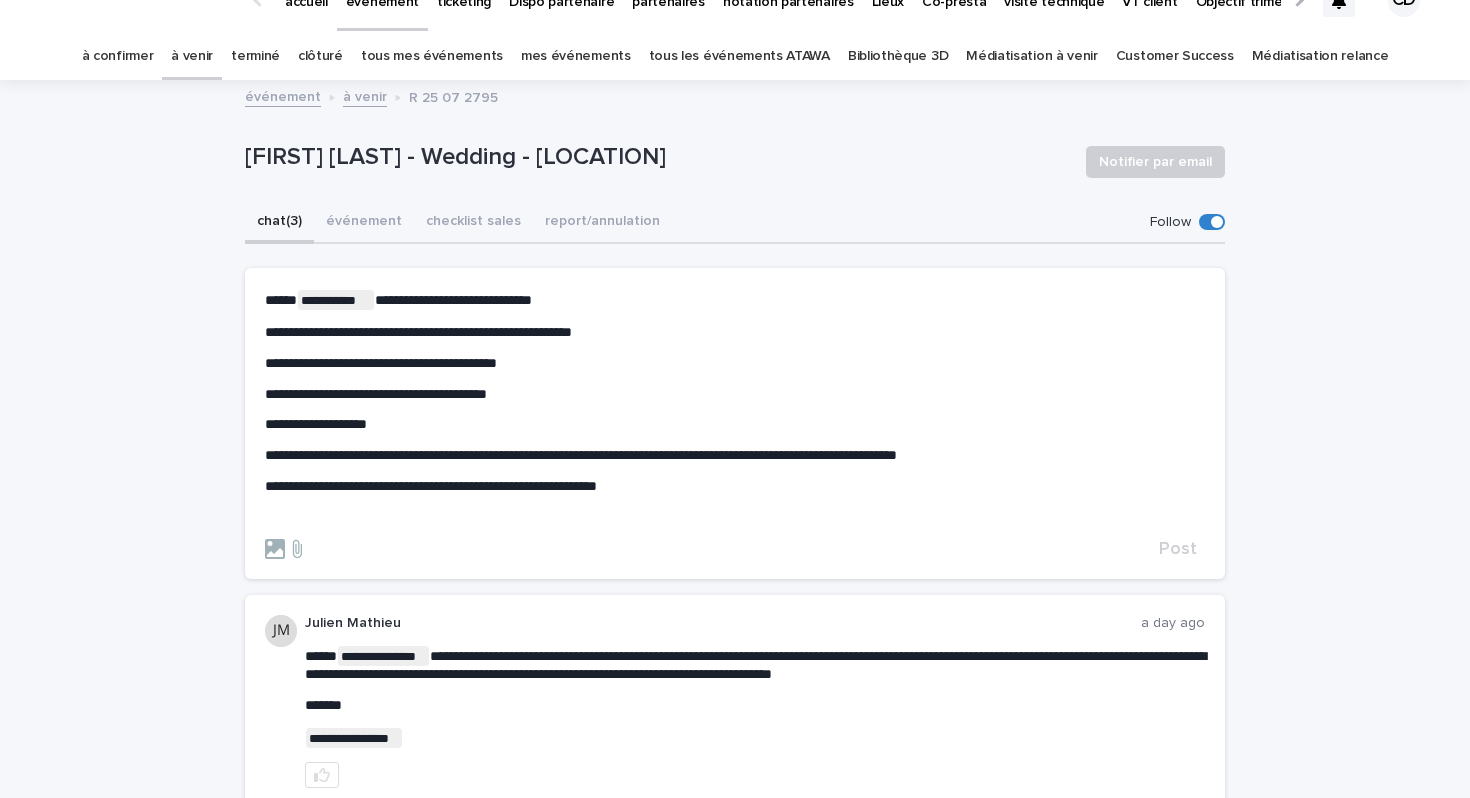 scroll, scrollTop: 27, scrollLeft: 0, axis: vertical 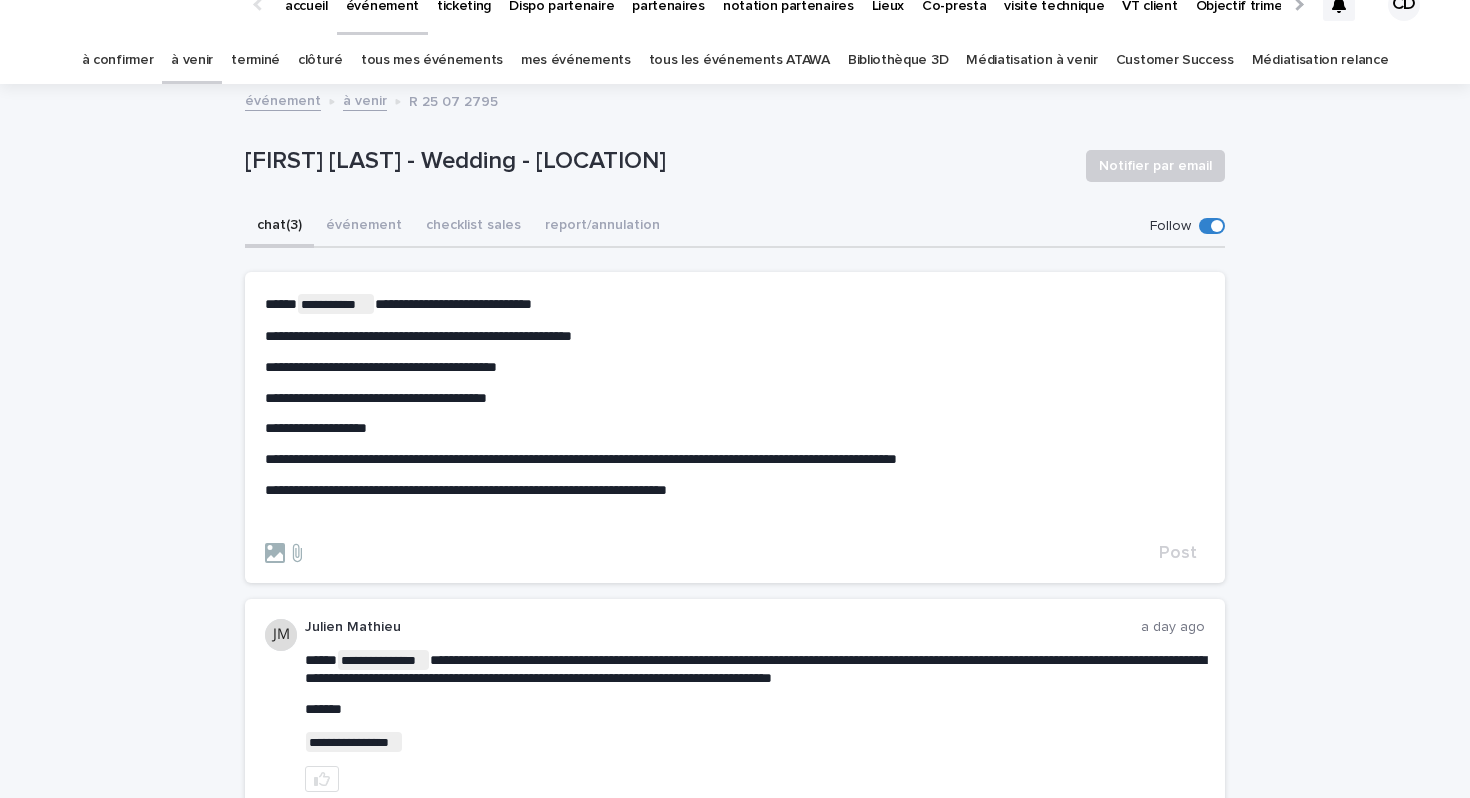 click on "**********" at bounding box center (735, 412) 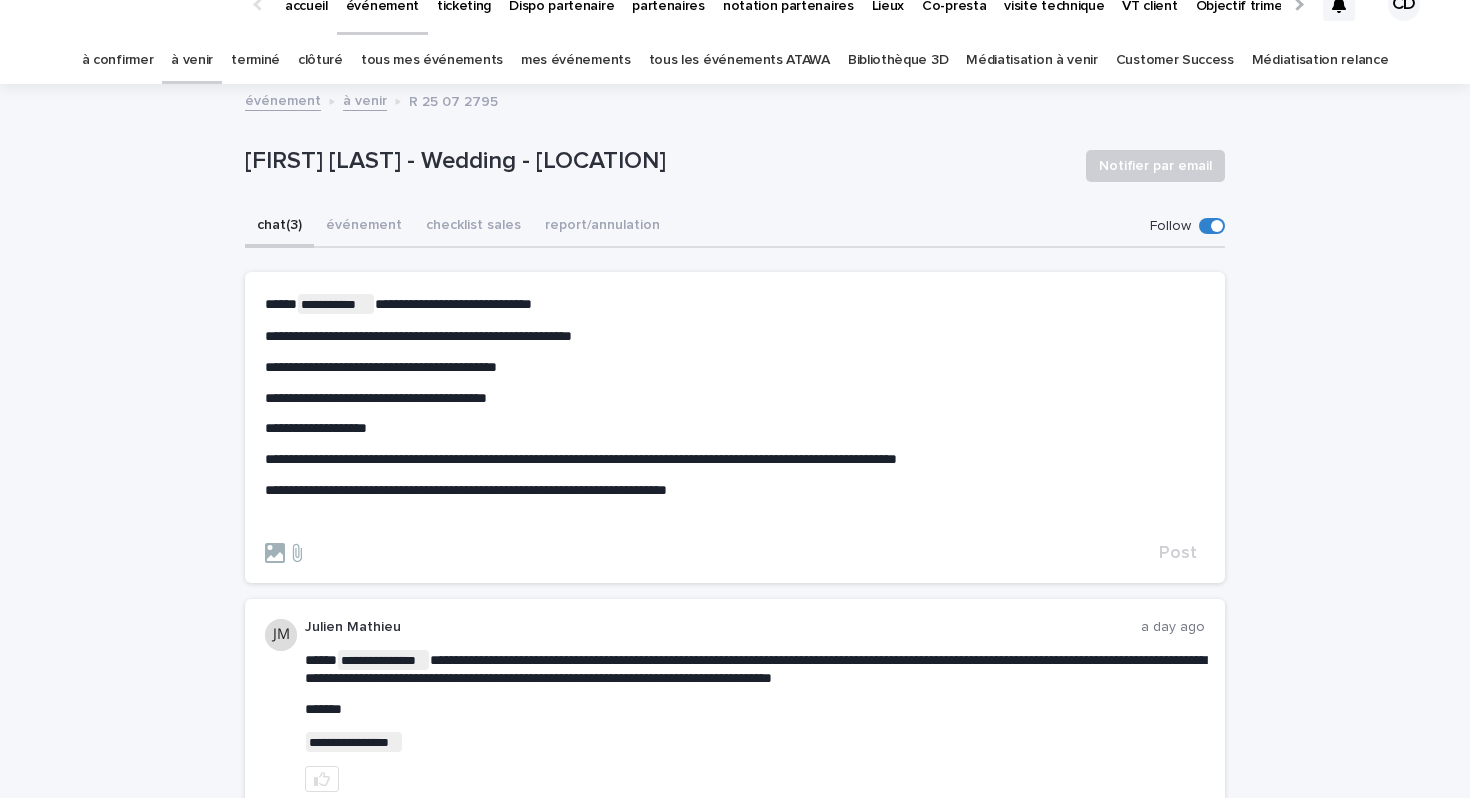 click on "**********" at bounding box center (735, 490) 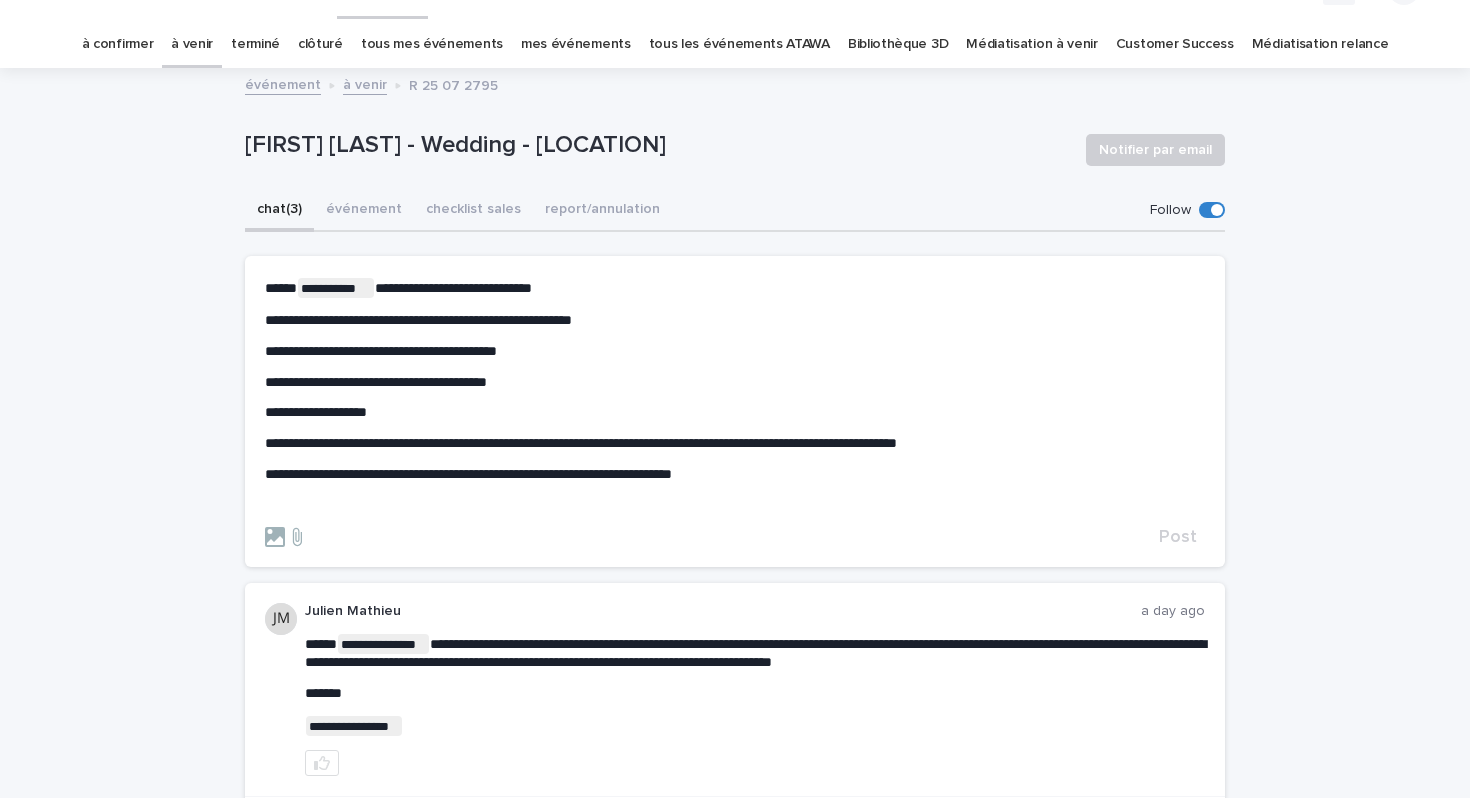 scroll, scrollTop: 50, scrollLeft: 0, axis: vertical 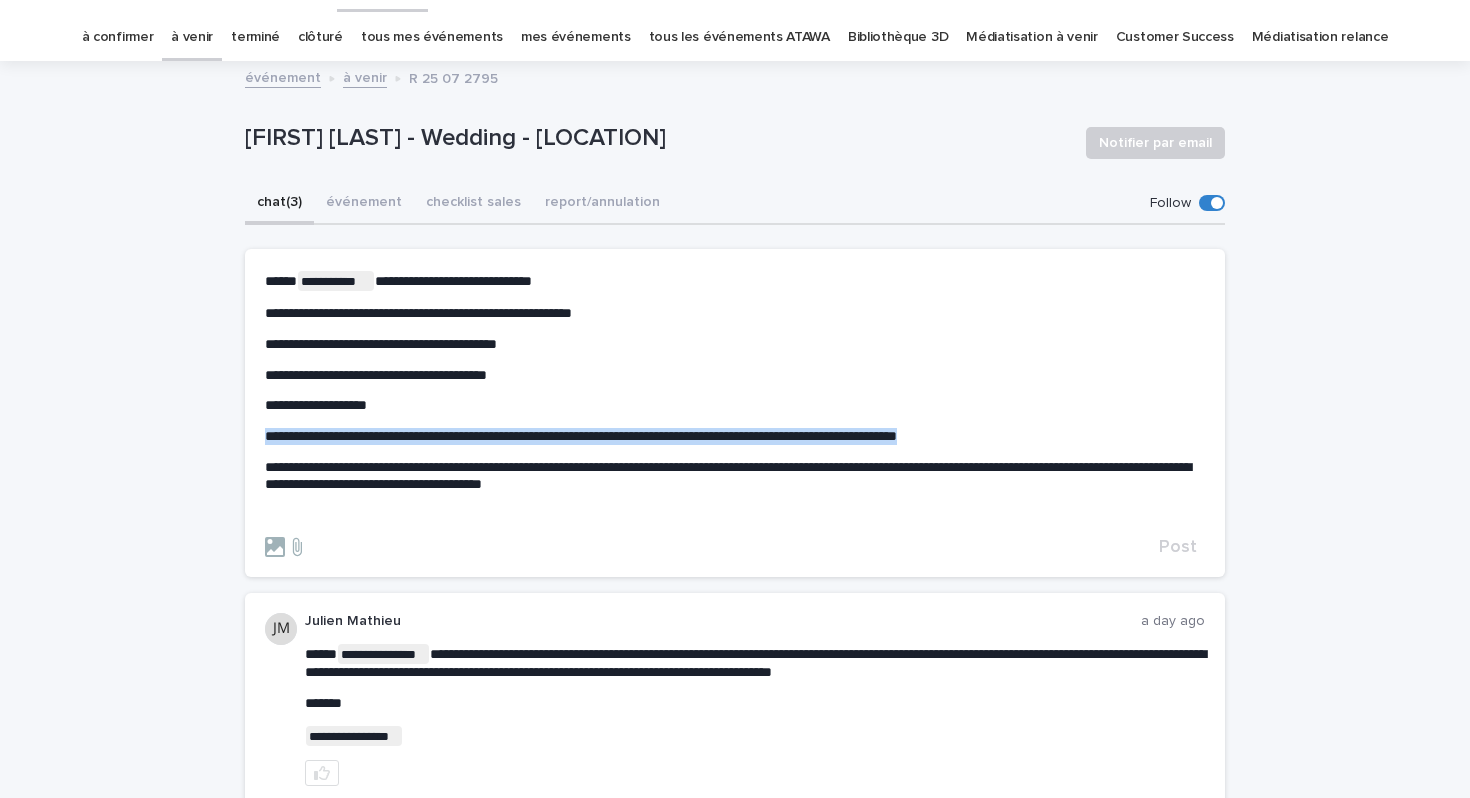 drag, startPoint x: 1022, startPoint y: 441, endPoint x: 264, endPoint y: 432, distance: 758.0534 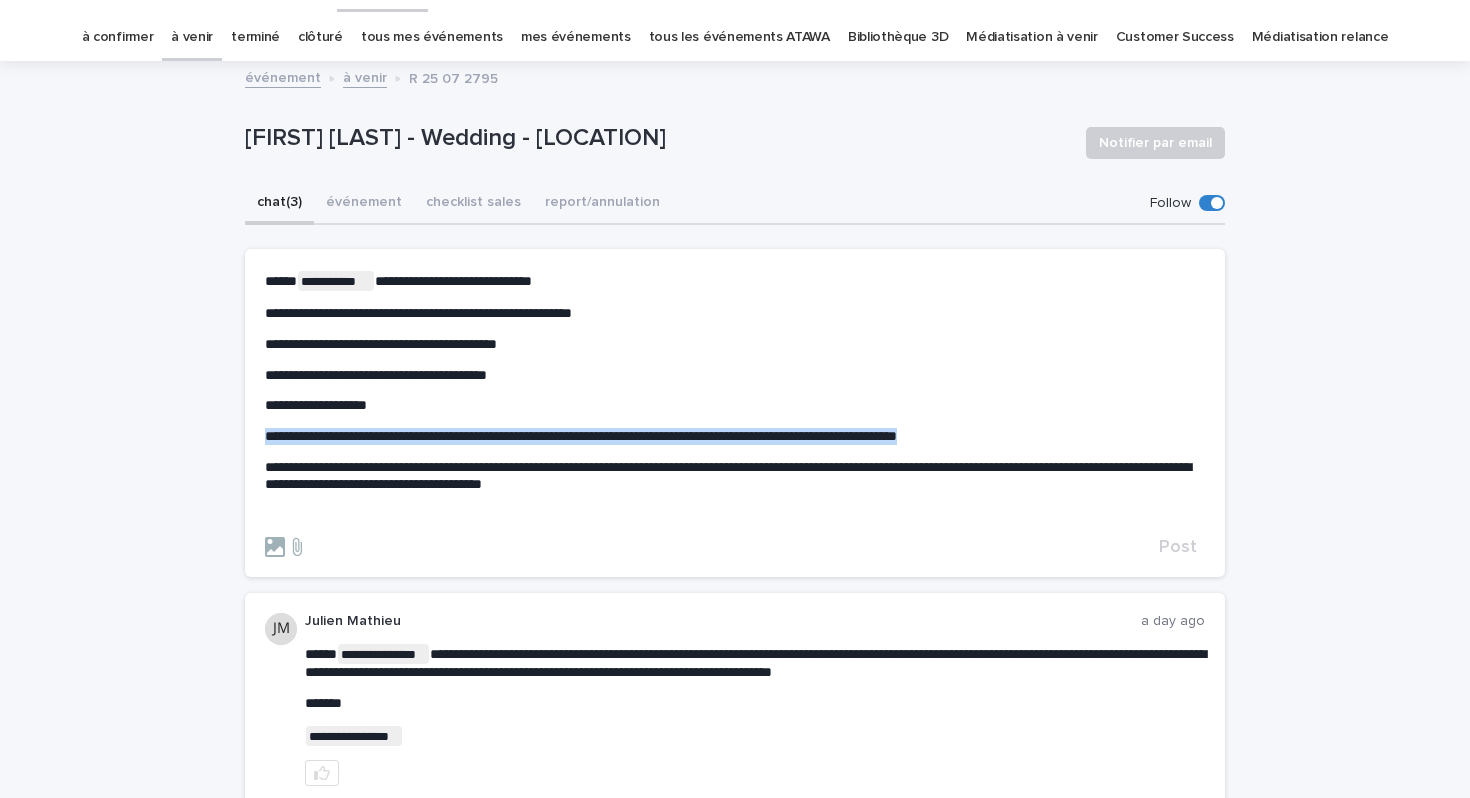 click on "**********" at bounding box center (735, 413) 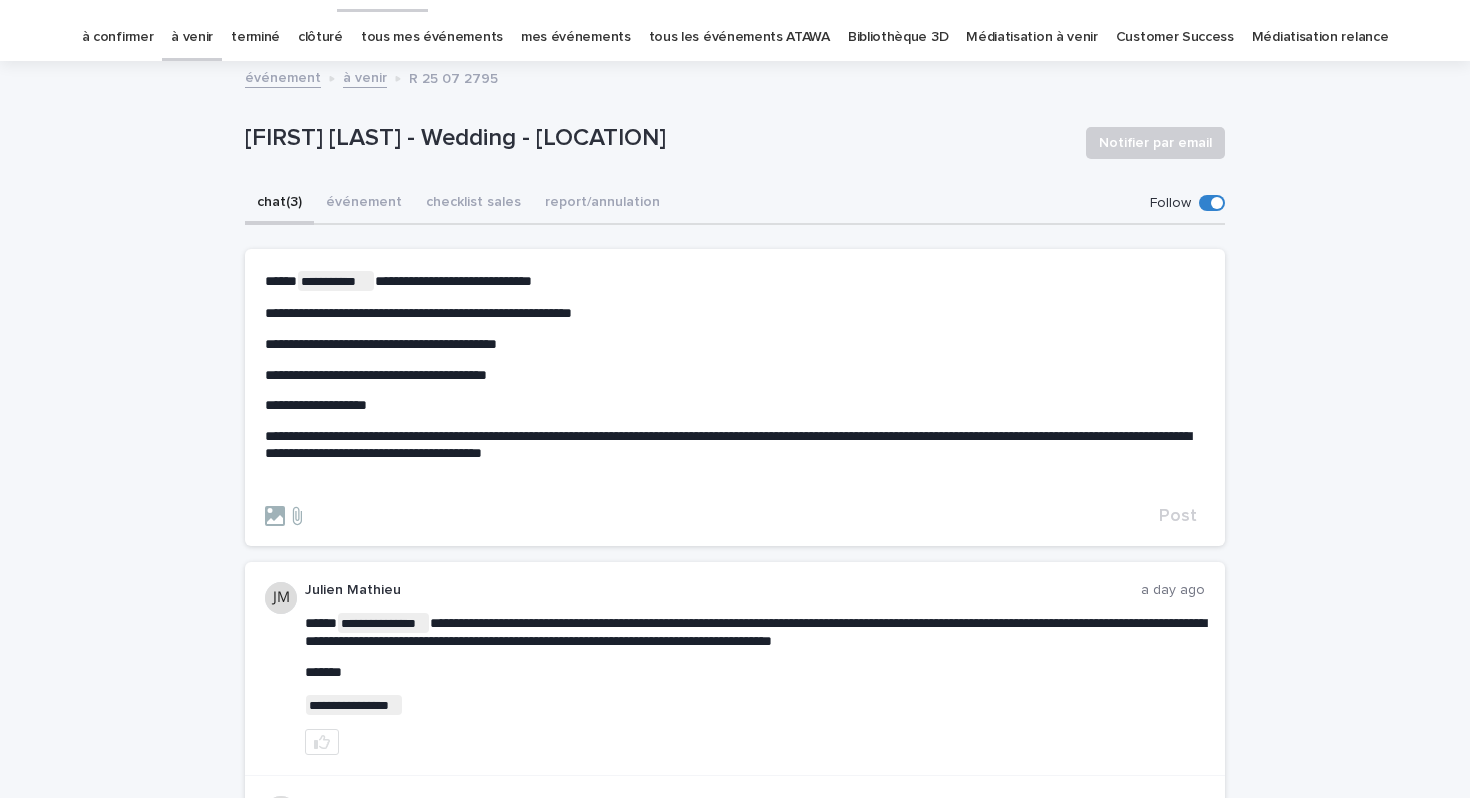 click on "**********" at bounding box center (735, 445) 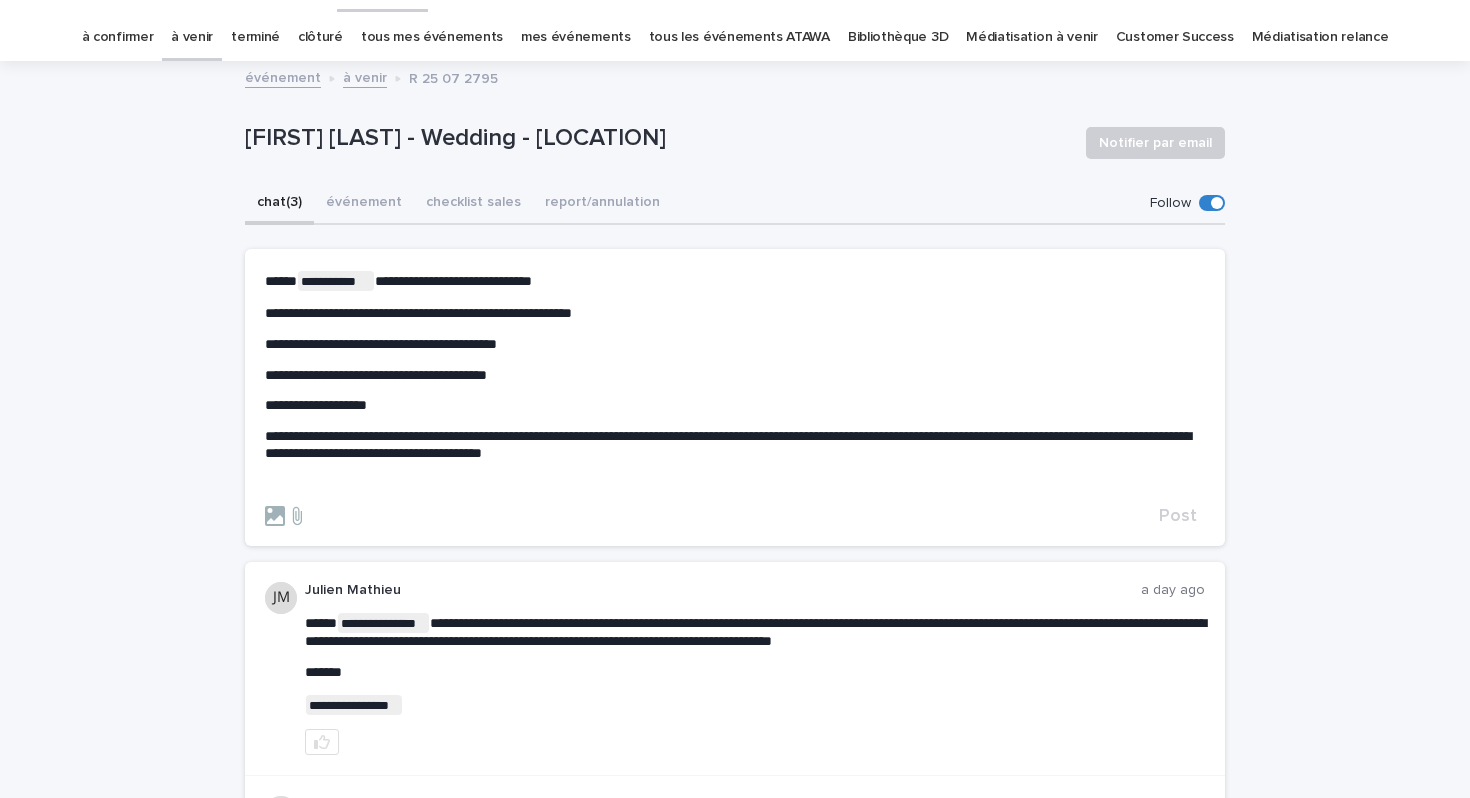 click on "**********" at bounding box center (735, 445) 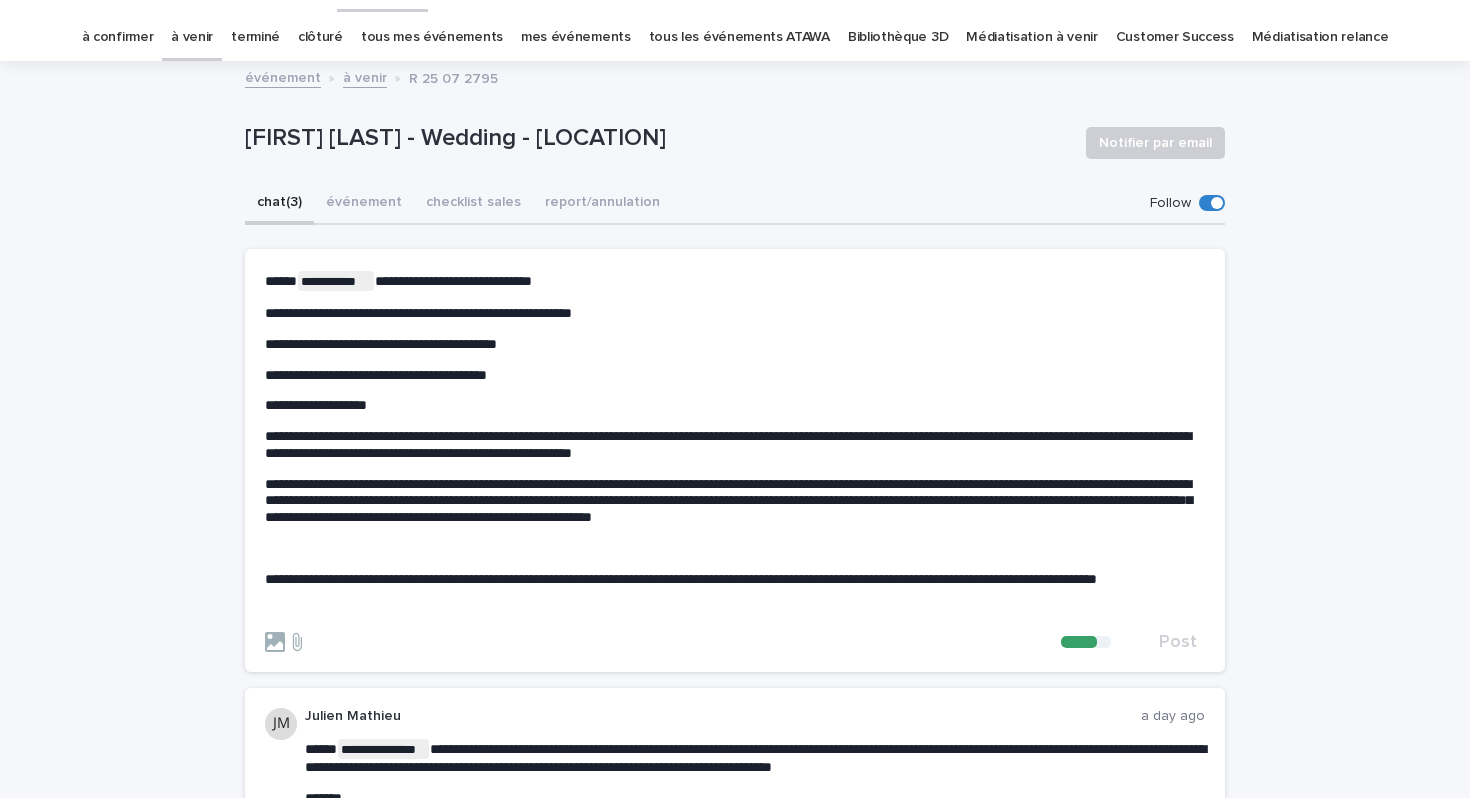 click on "**********" at bounding box center [681, 579] 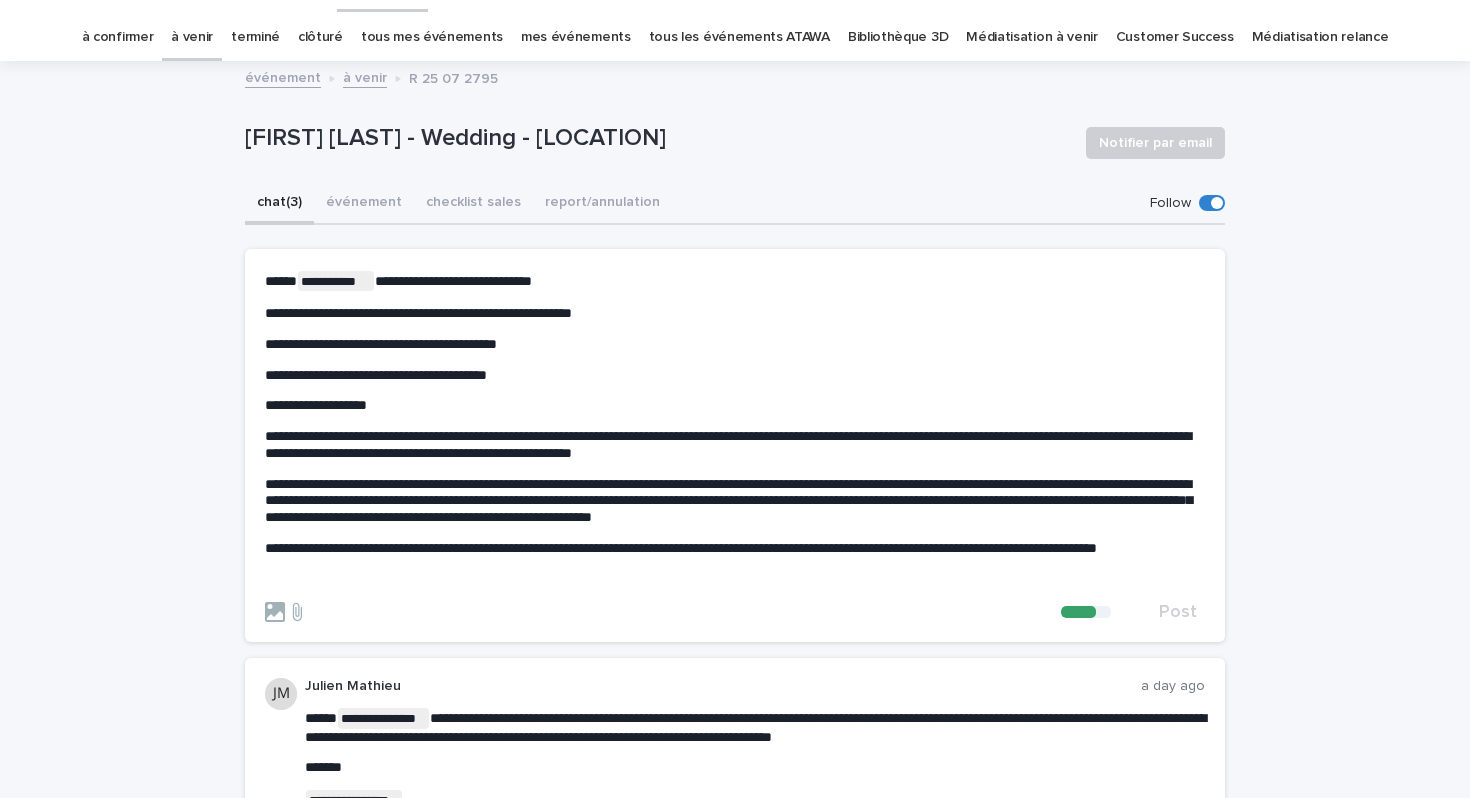 click on "**********" at bounding box center [728, 444] 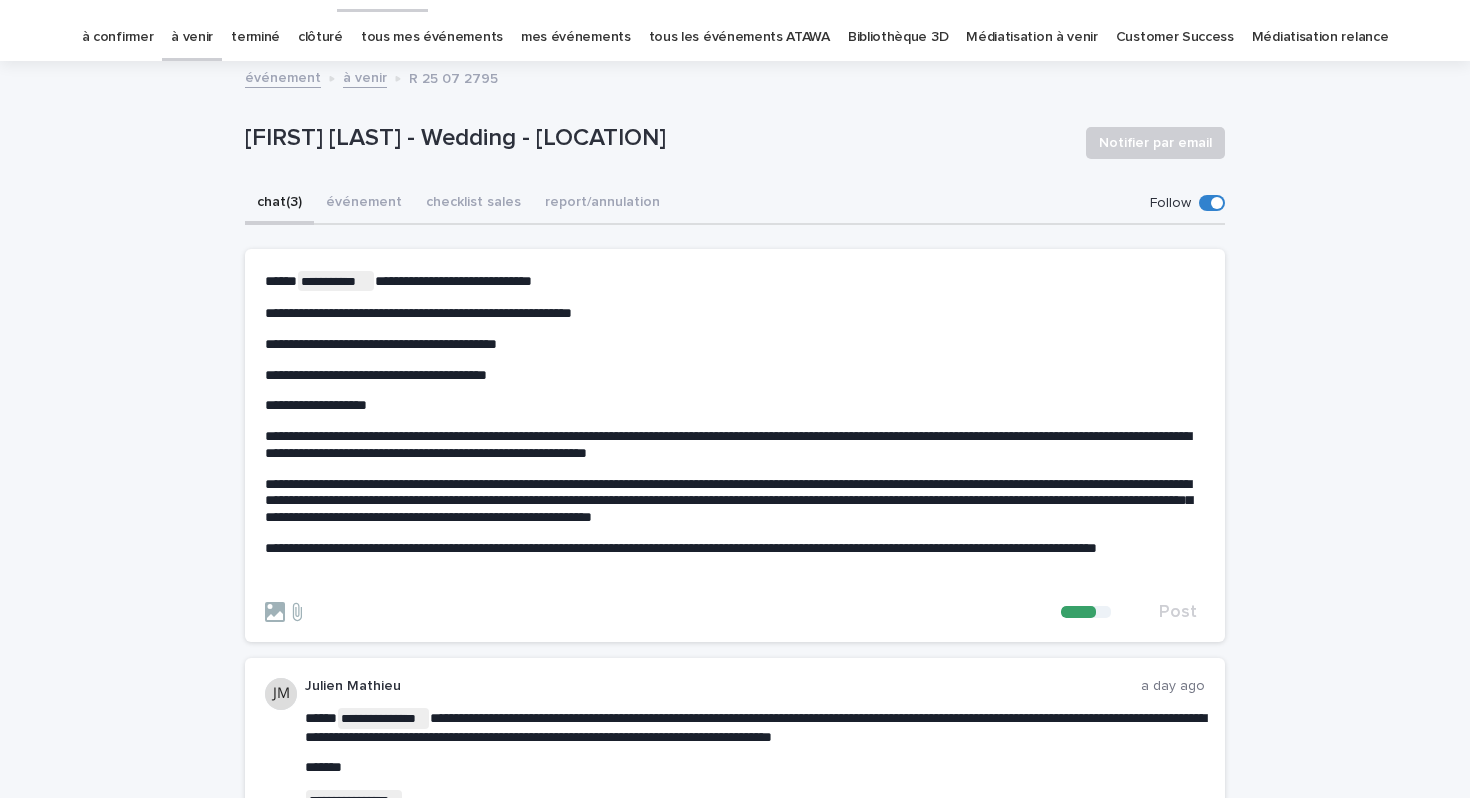 click on "**********" at bounding box center (728, 501) 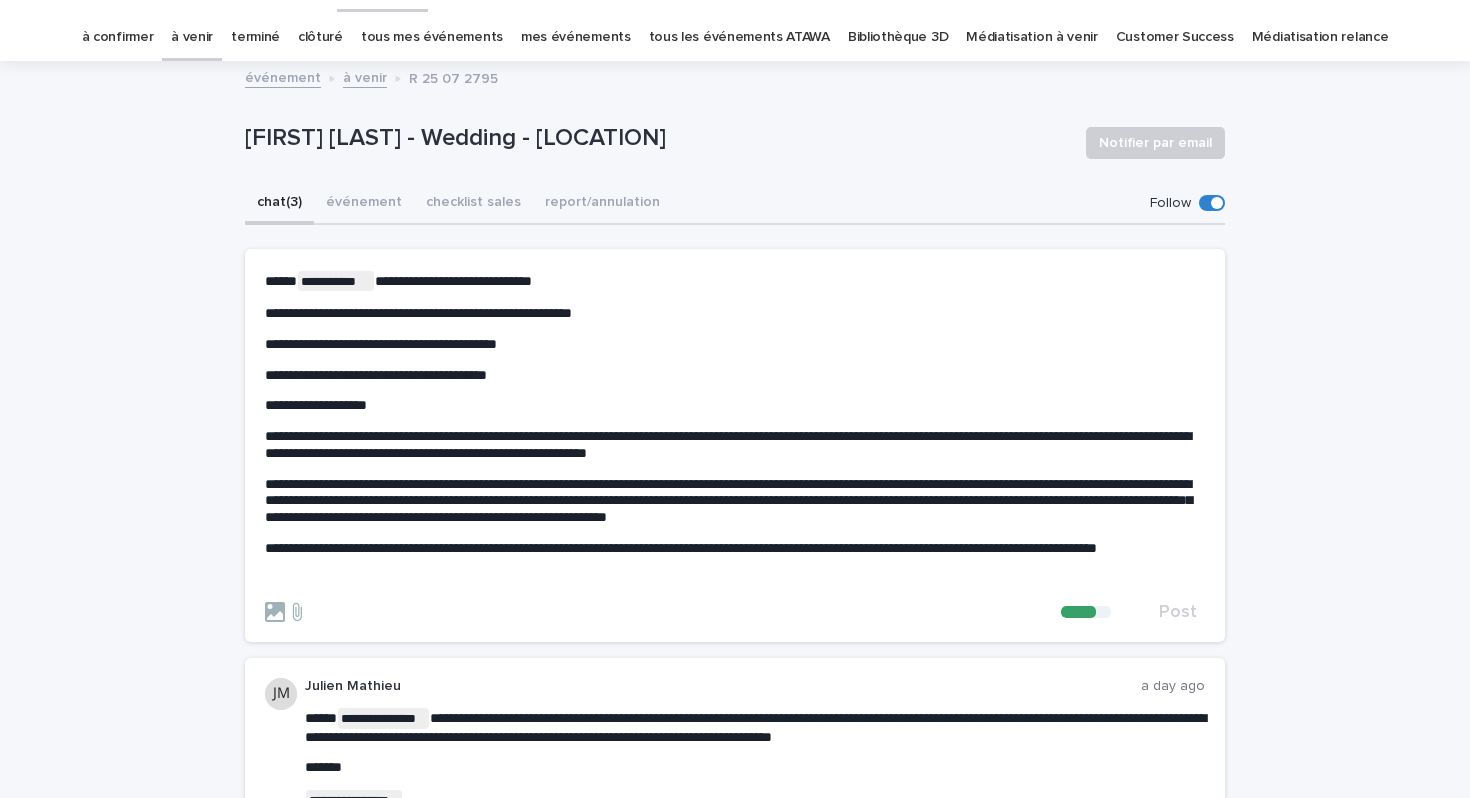click on "**********" at bounding box center [681, 548] 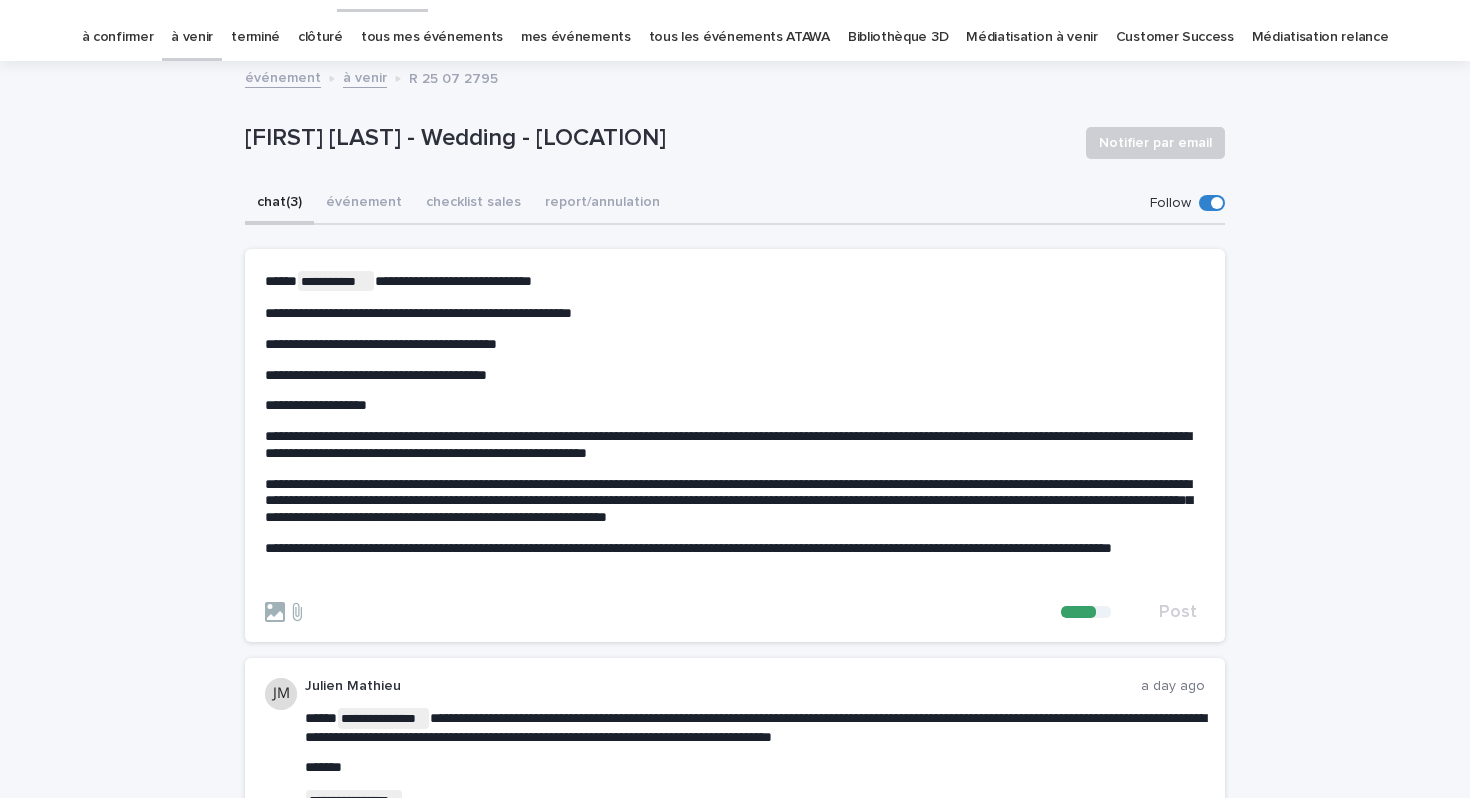 click on "**********" at bounding box center (735, 344) 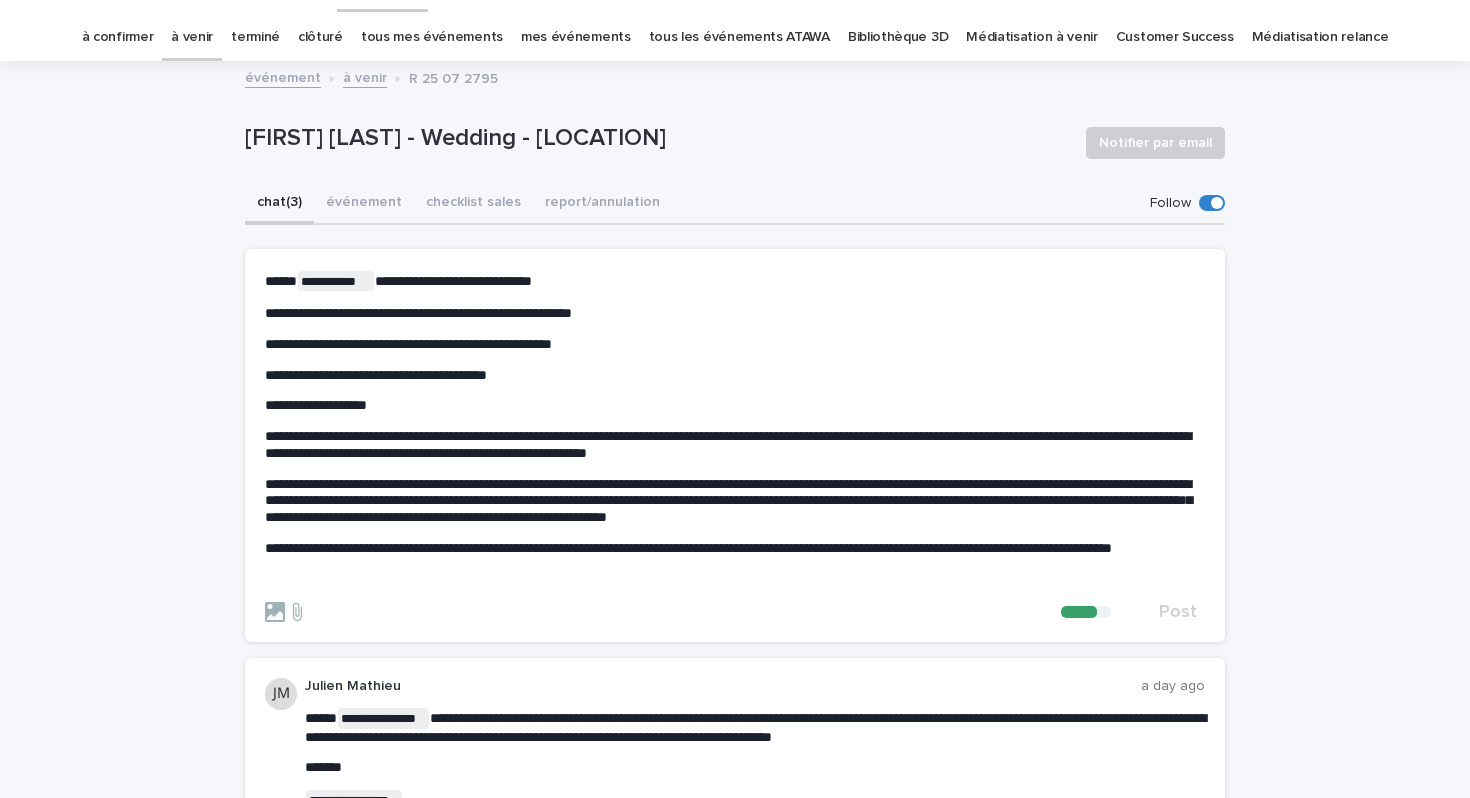 click on "**********" at bounding box center (376, 375) 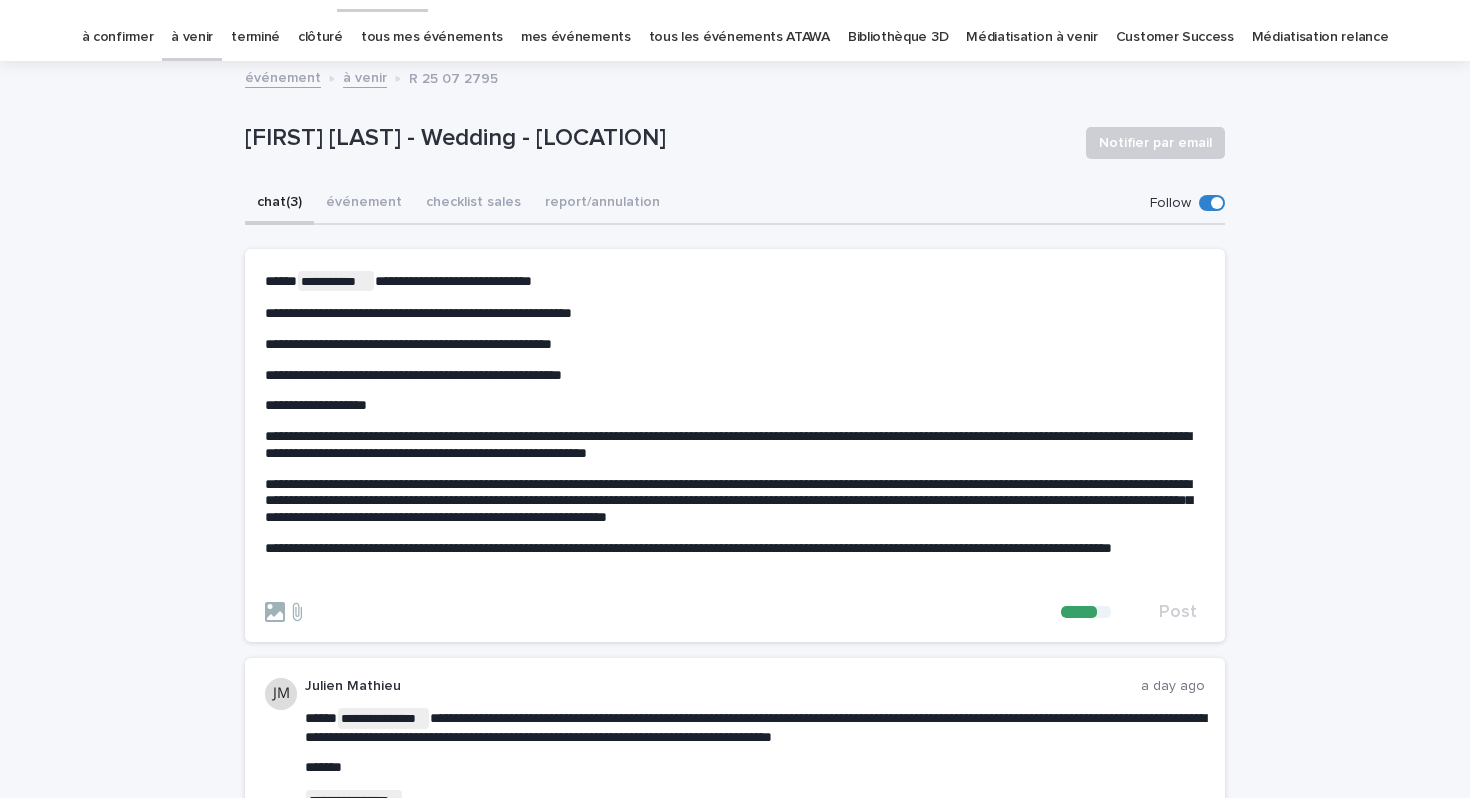 click on "**********" at bounding box center [735, 375] 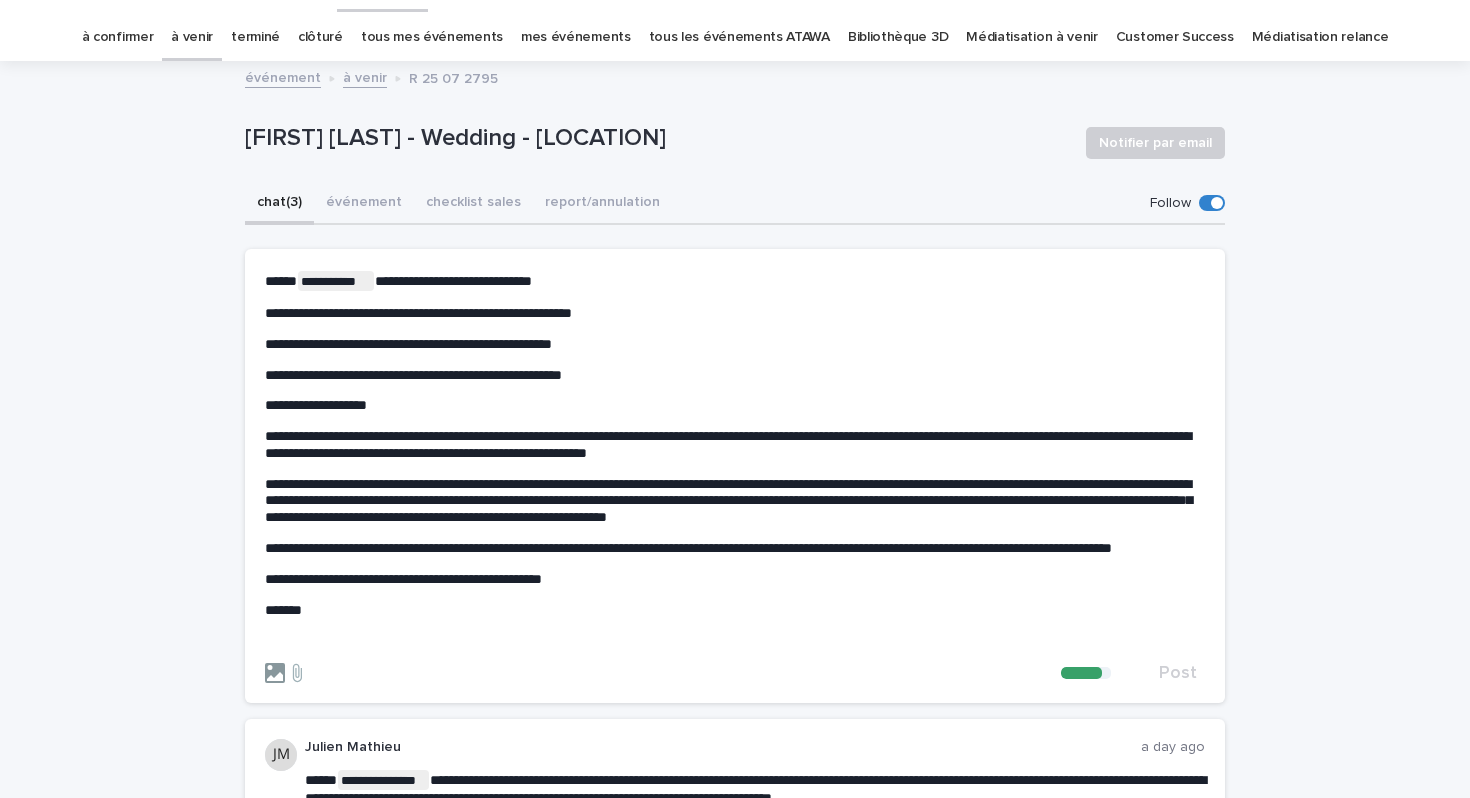 click 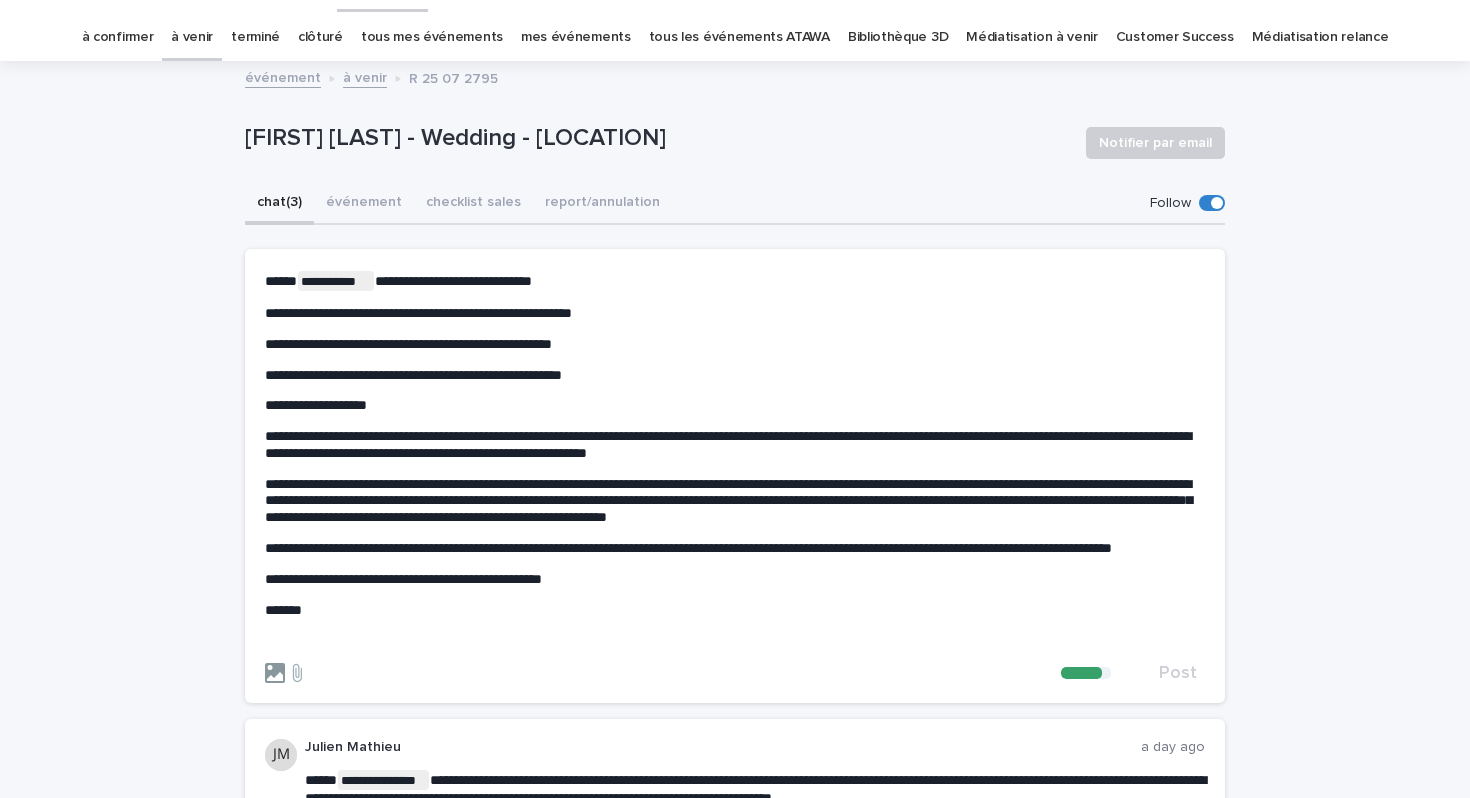 click at bounding box center [265, 663] 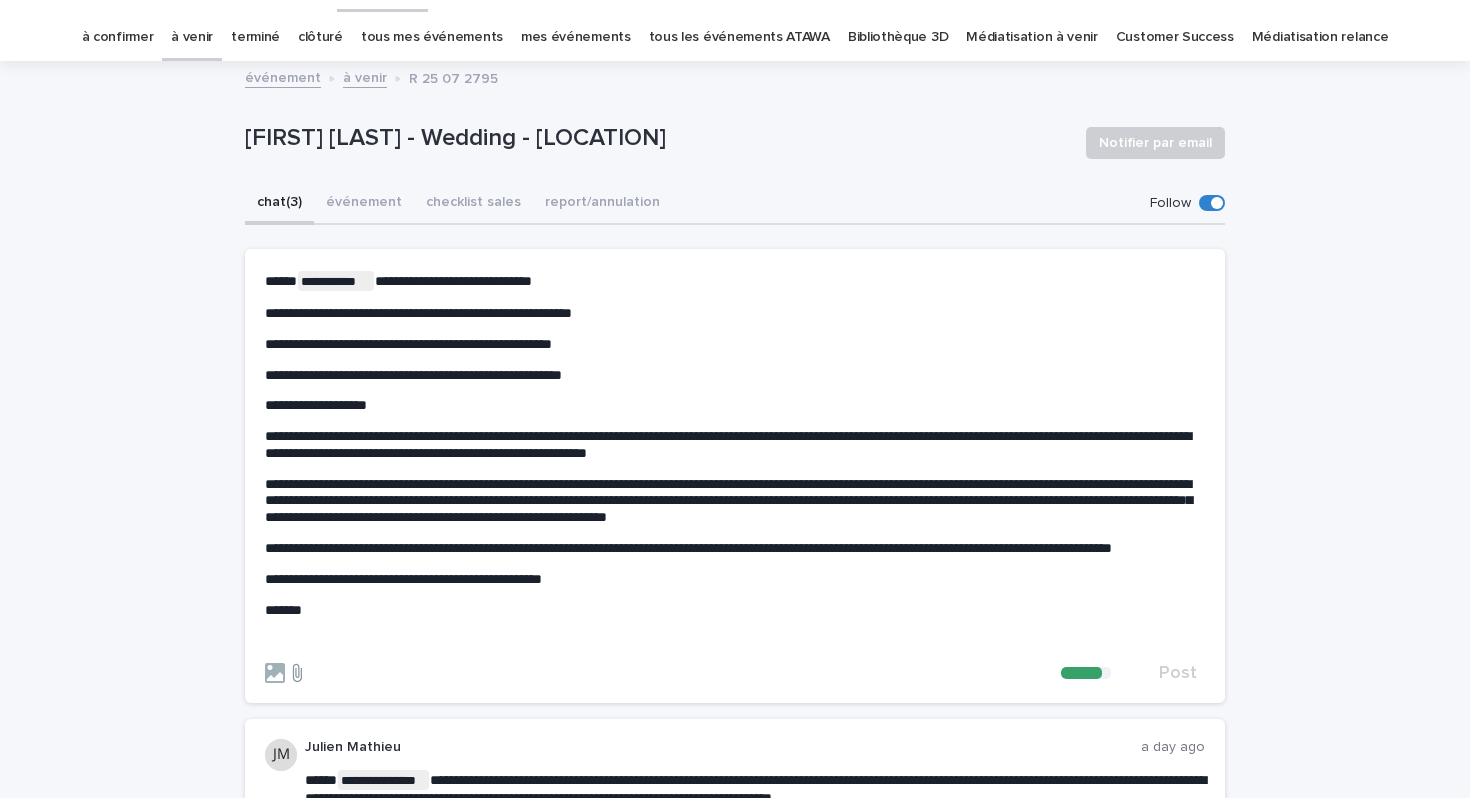 click 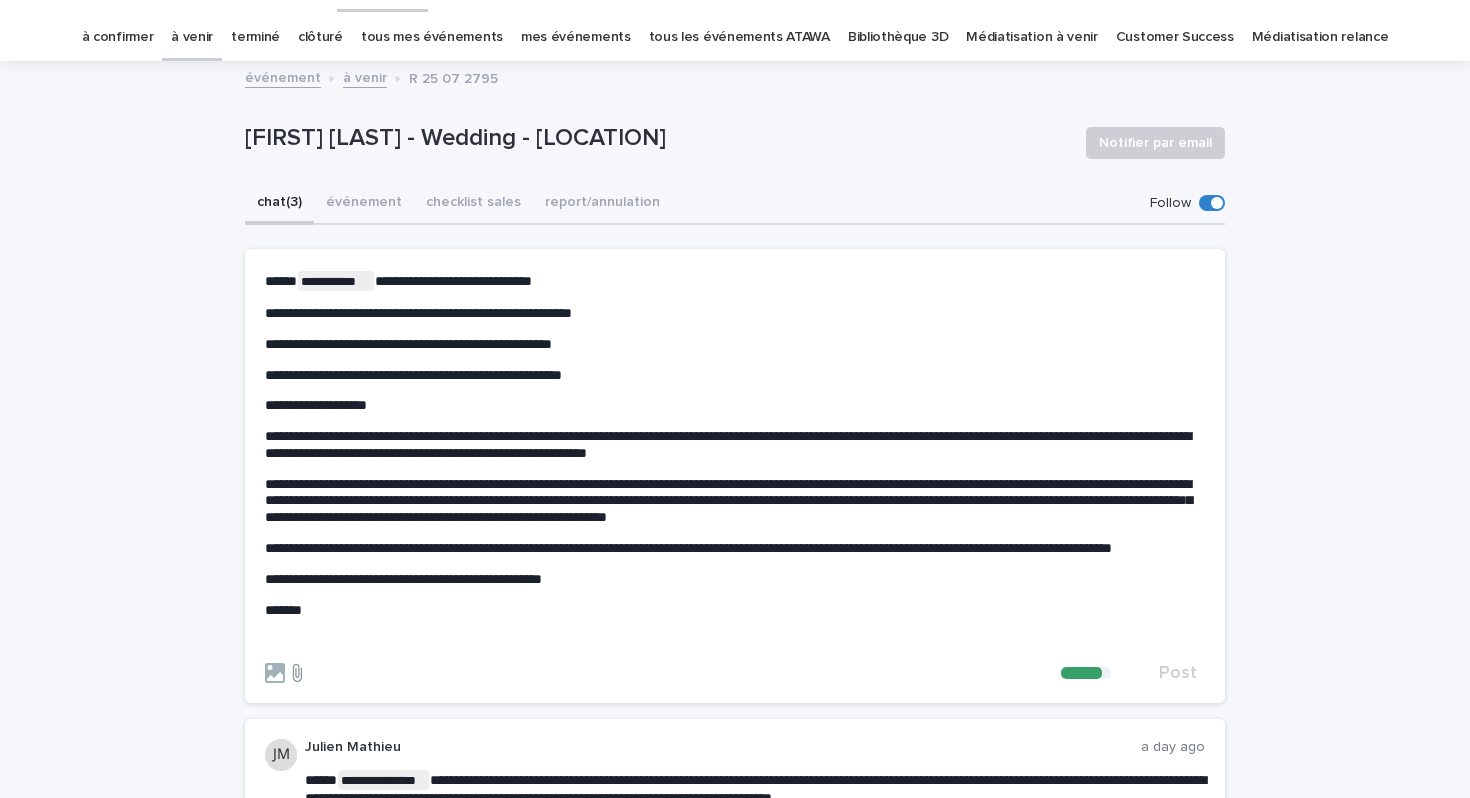 click at bounding box center (285, 663) 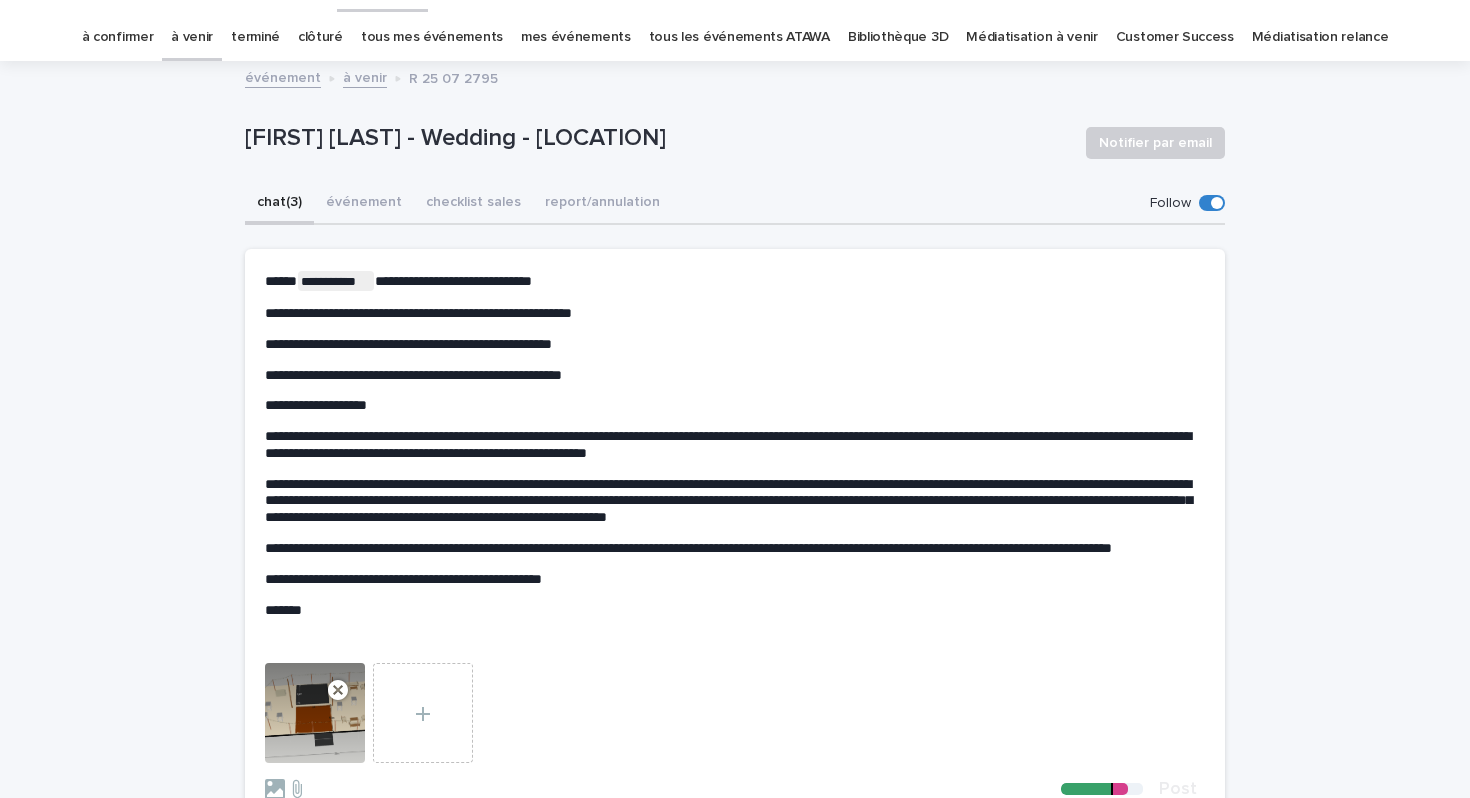 click on "**********" at bounding box center (735, 375) 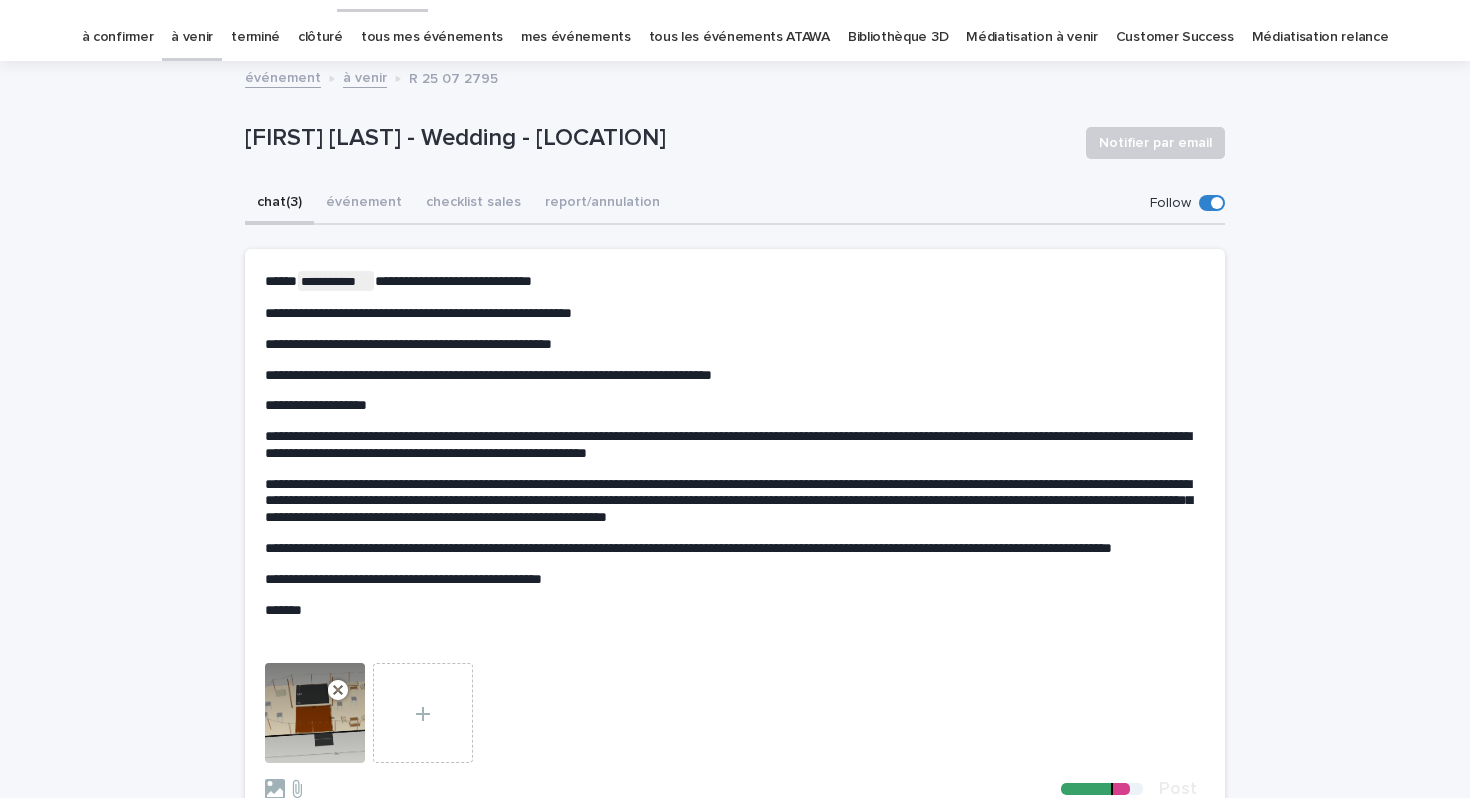 click on "**********" at bounding box center [403, 579] 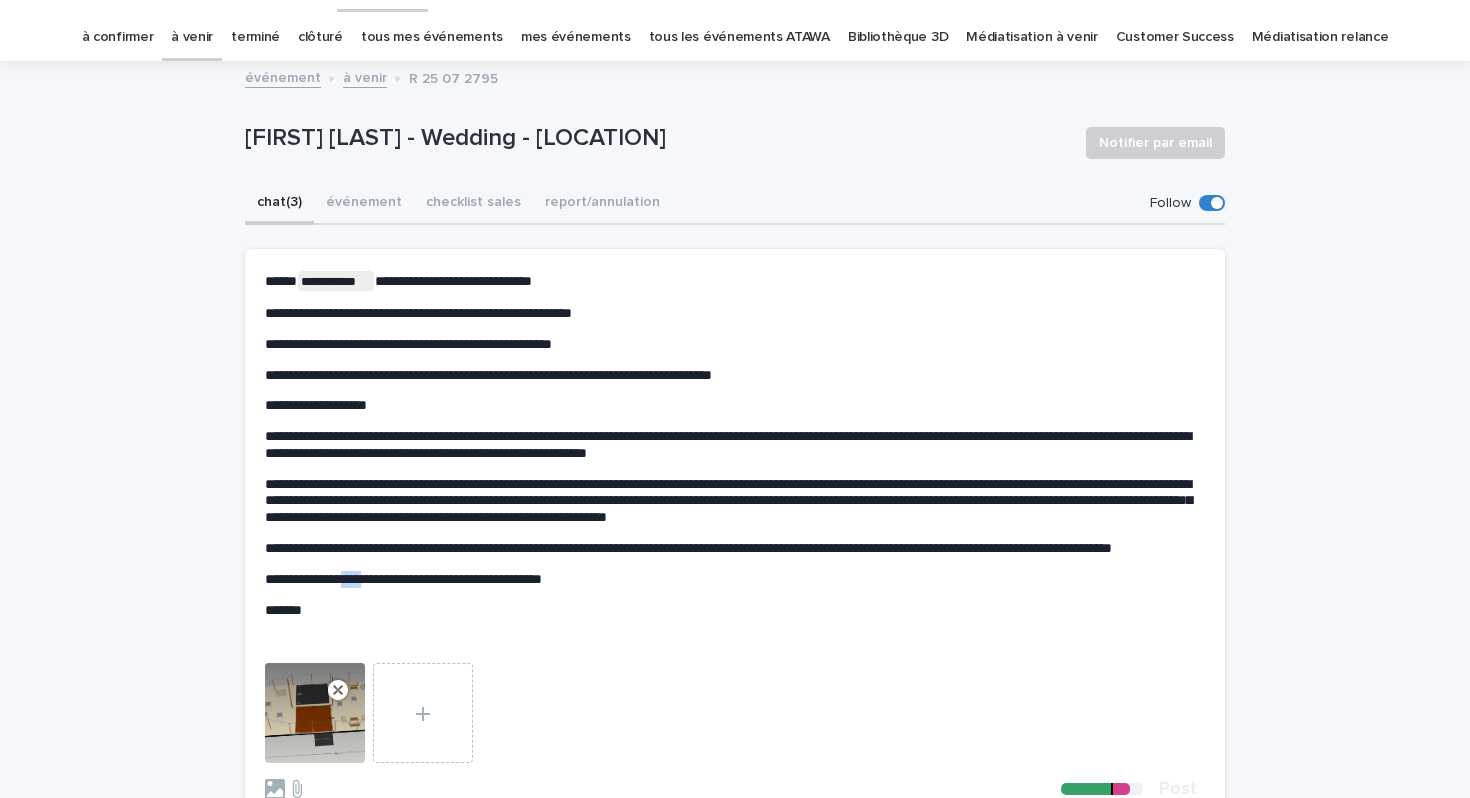 click on "**********" at bounding box center (403, 579) 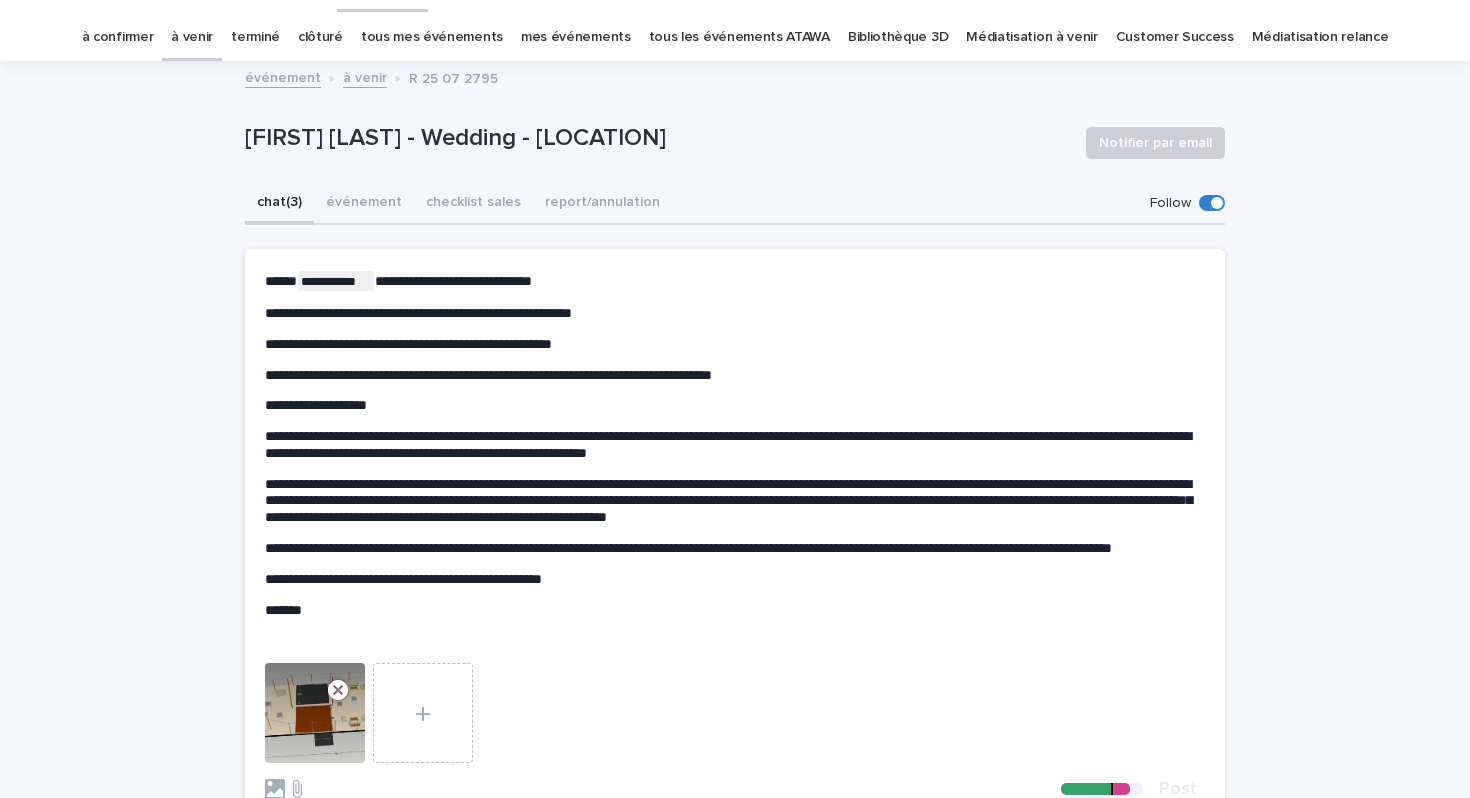 click on "**********" at bounding box center (735, 375) 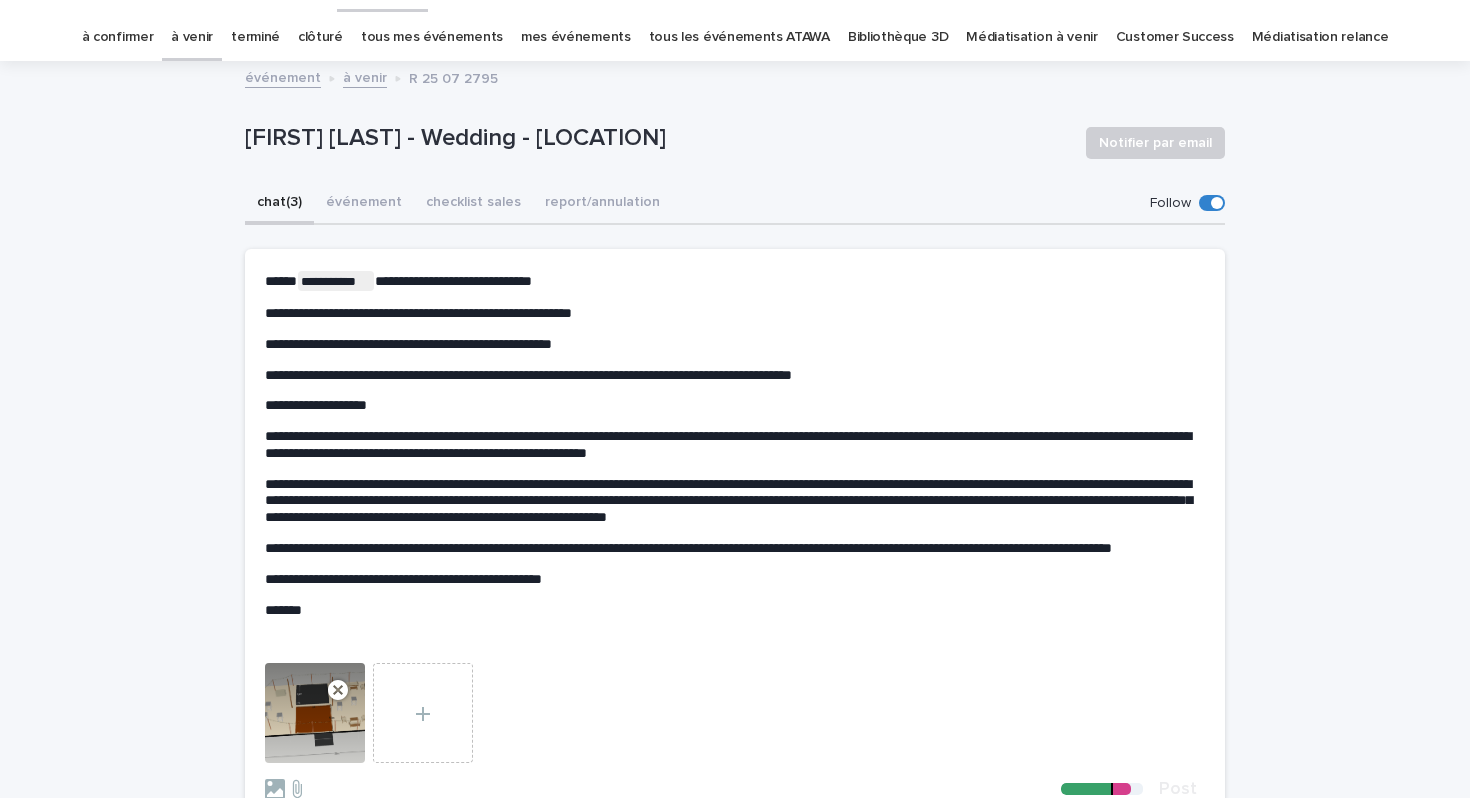 click on "**********" at bounding box center [728, 501] 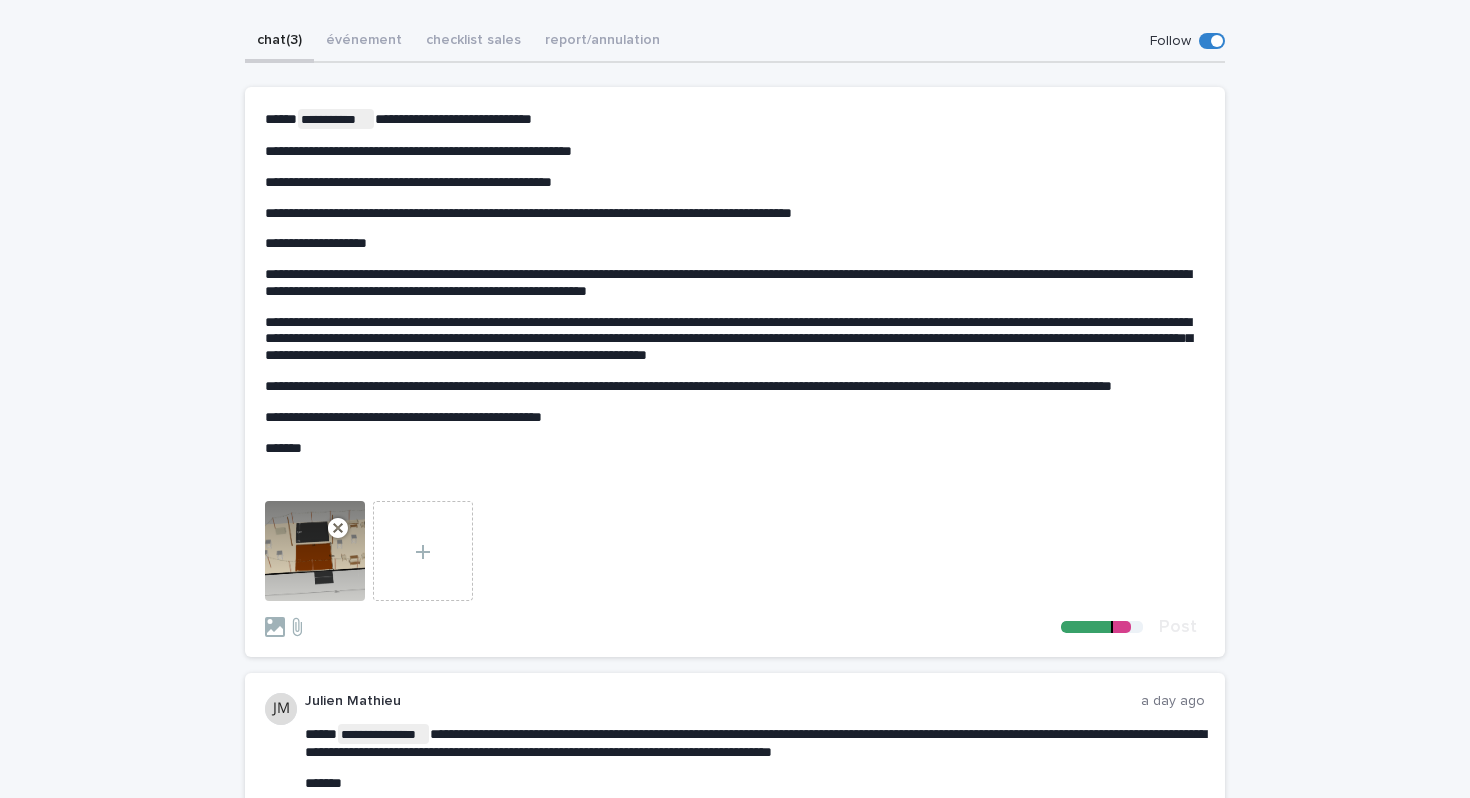 scroll, scrollTop: 214, scrollLeft: 0, axis: vertical 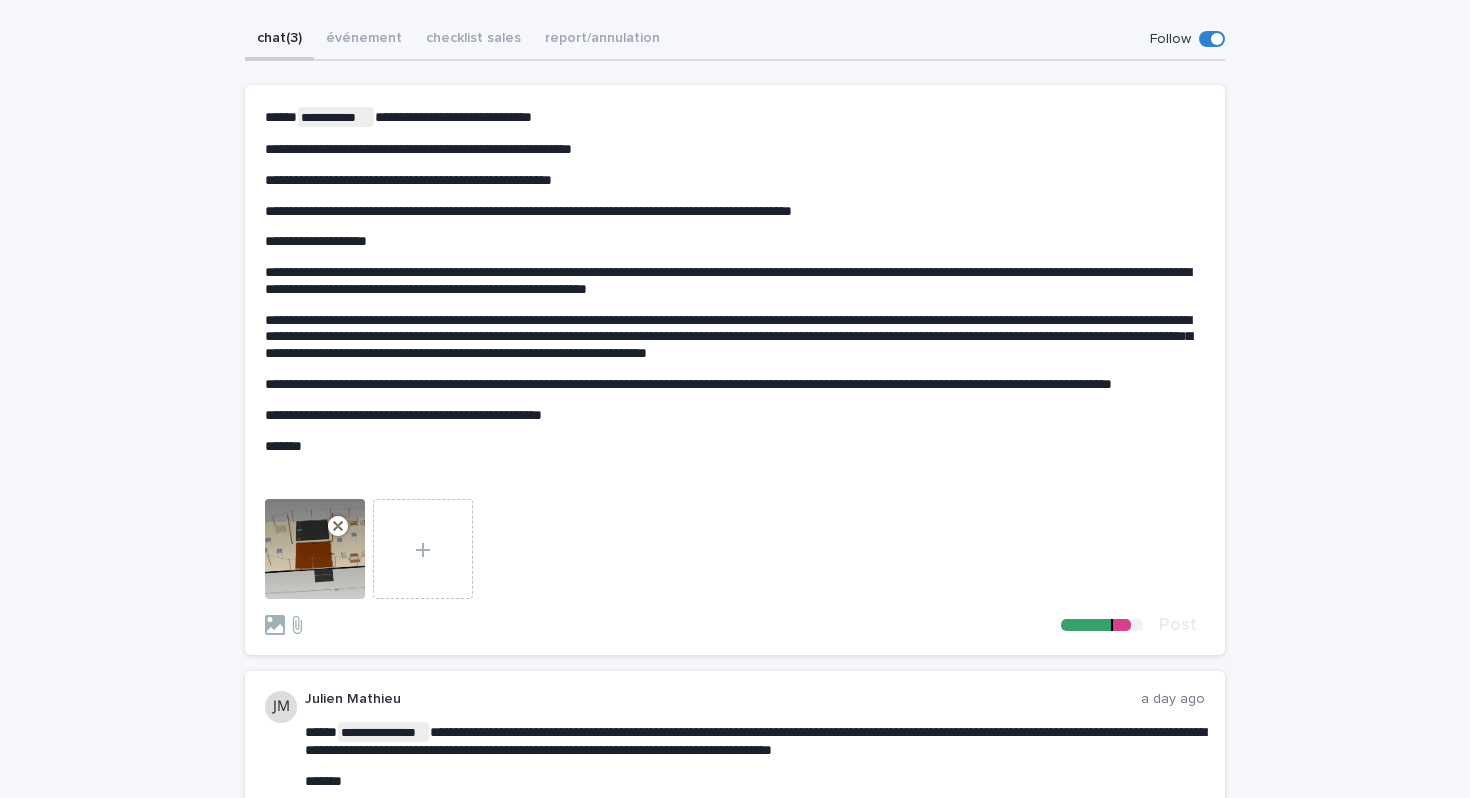 click on "*******" at bounding box center (735, 446) 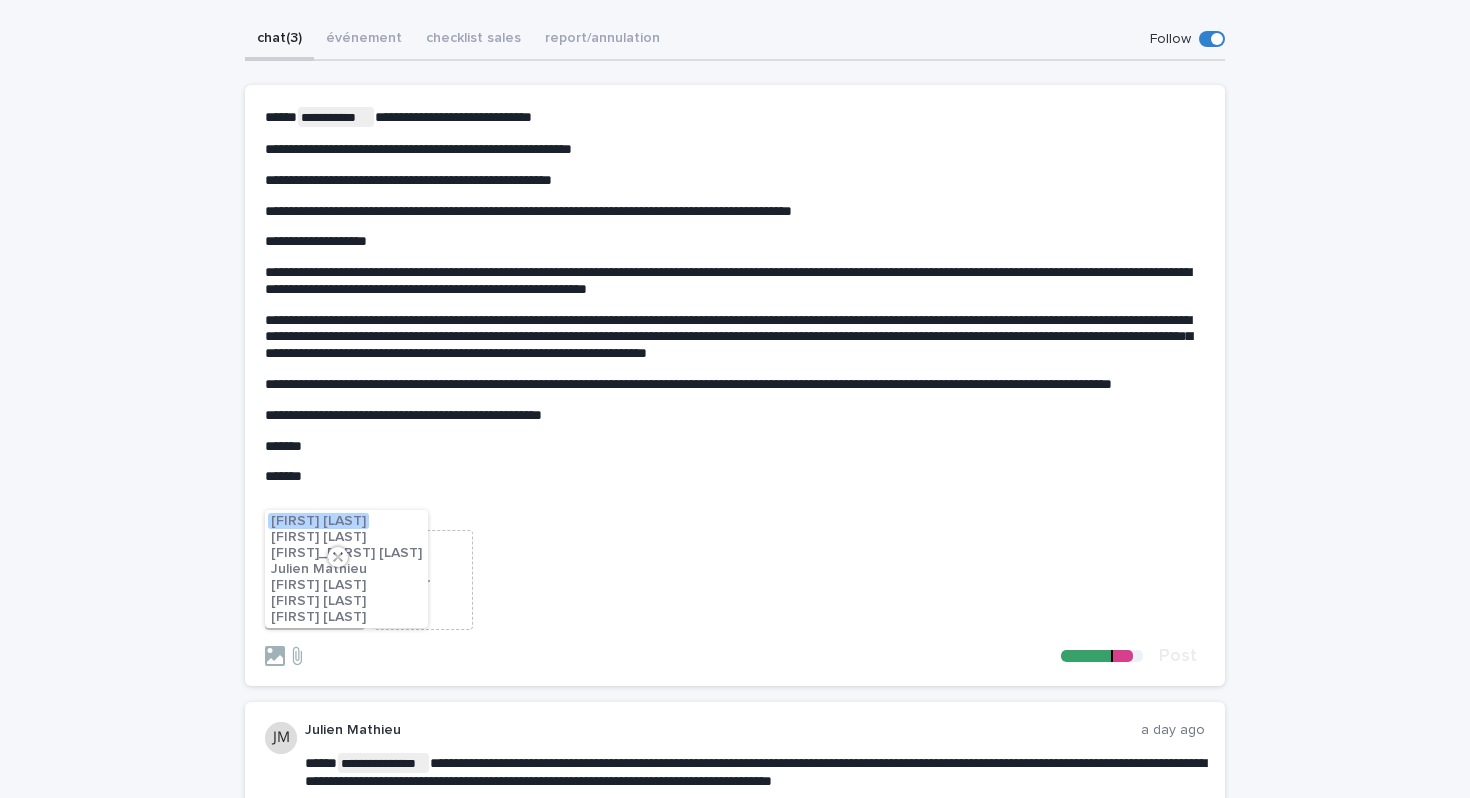 click on "Julien Mathieu" at bounding box center [319, 569] 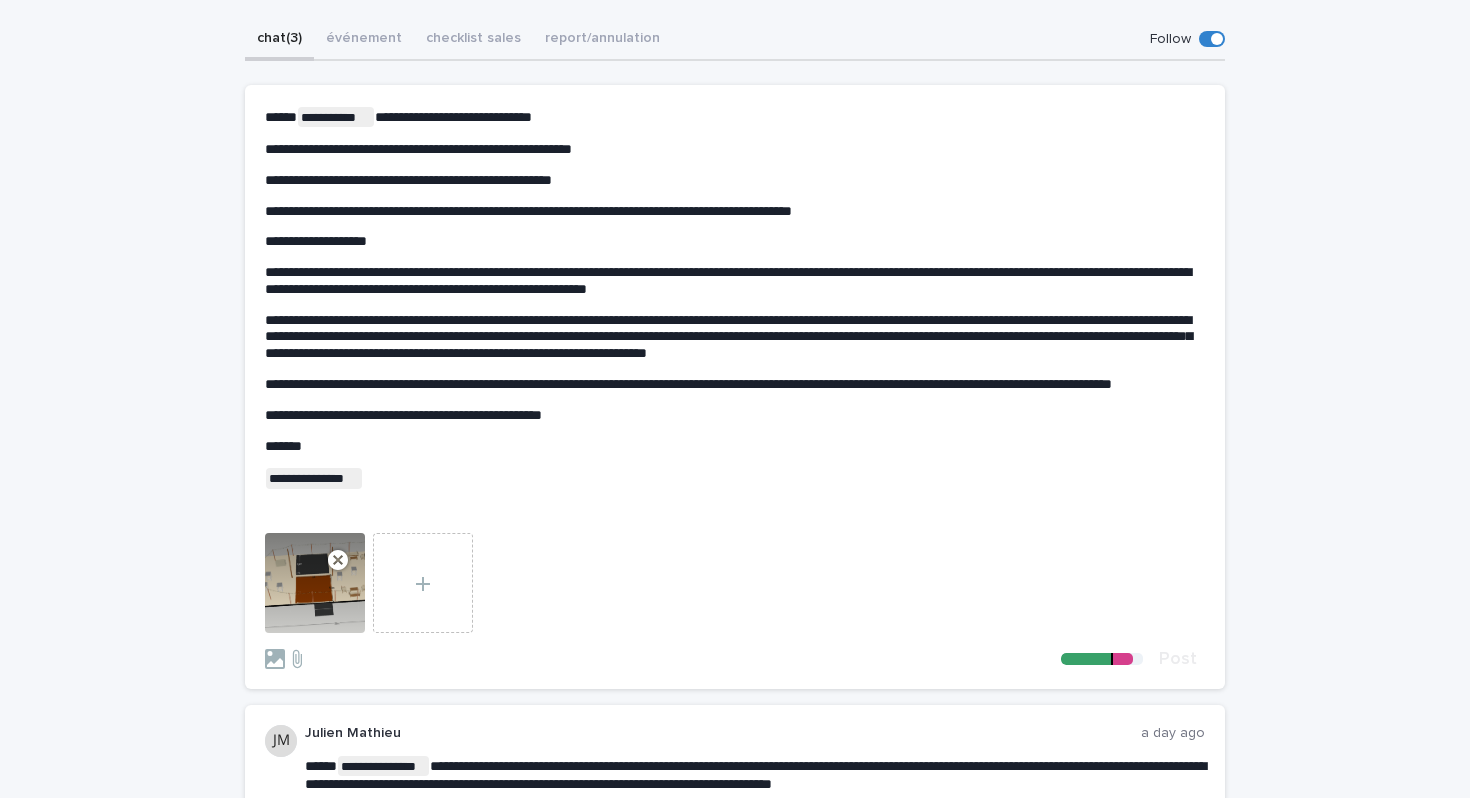 scroll, scrollTop: 215, scrollLeft: 0, axis: vertical 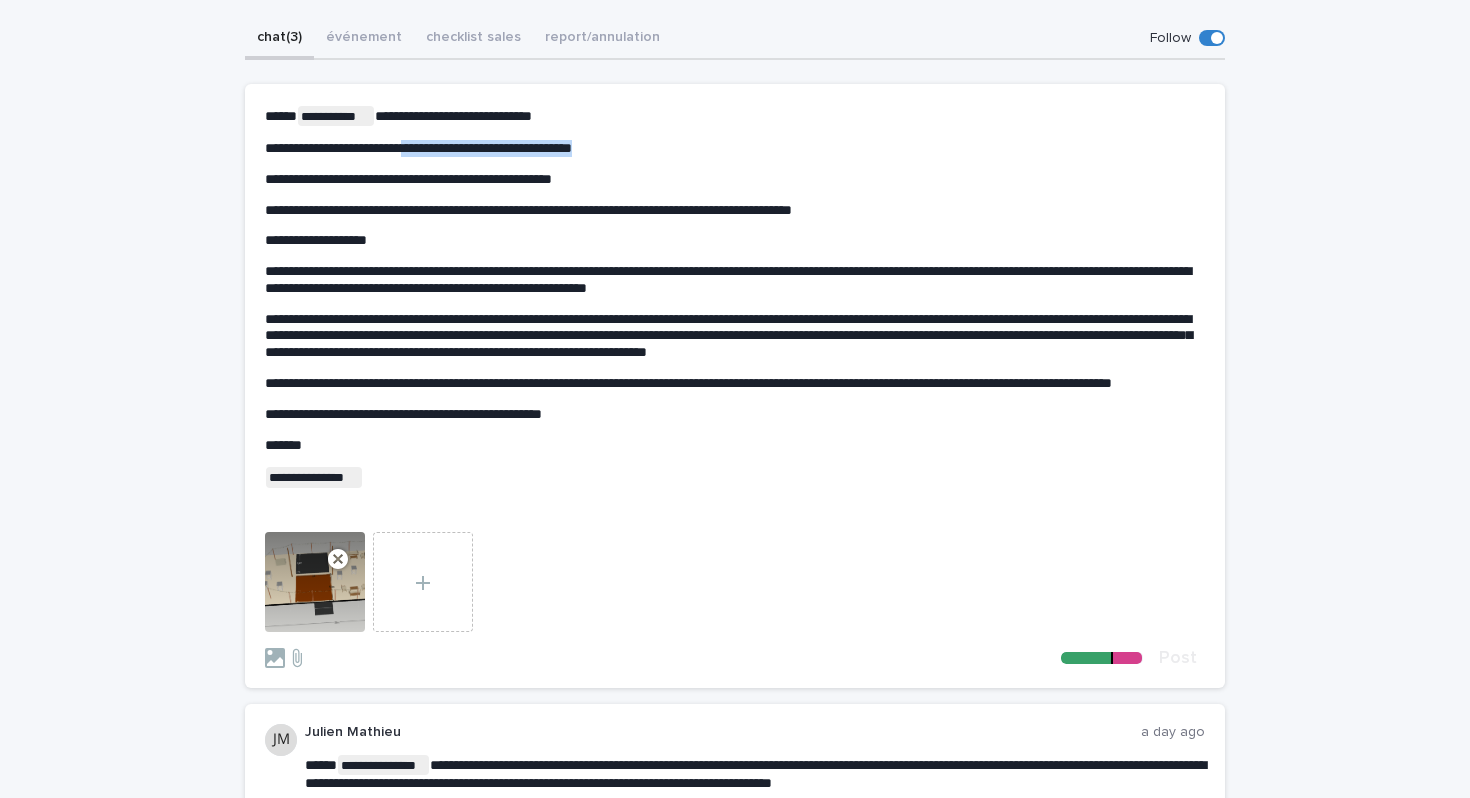 drag, startPoint x: 638, startPoint y: 150, endPoint x: 414, endPoint y: 152, distance: 224.00893 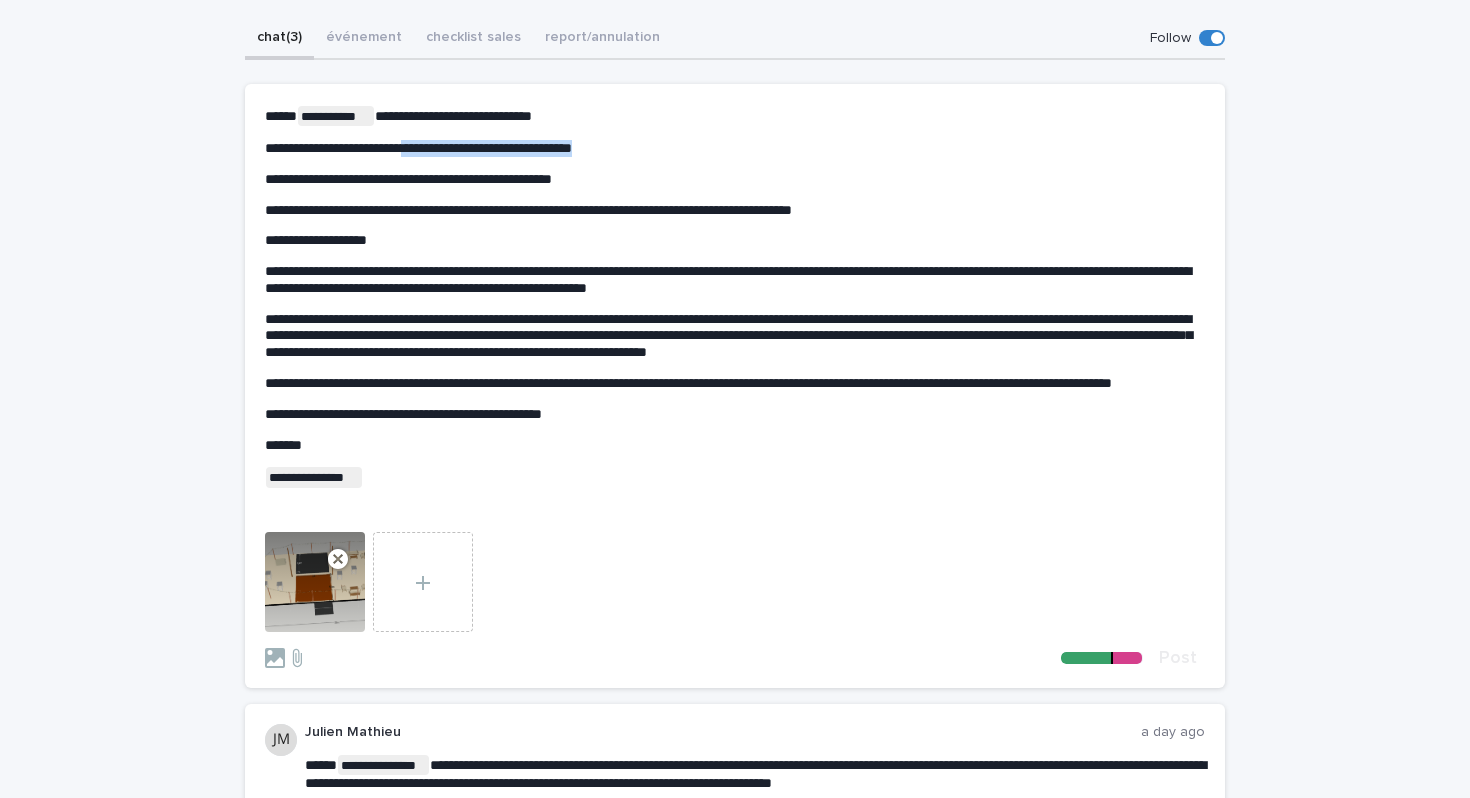 click on "**********" at bounding box center [735, 148] 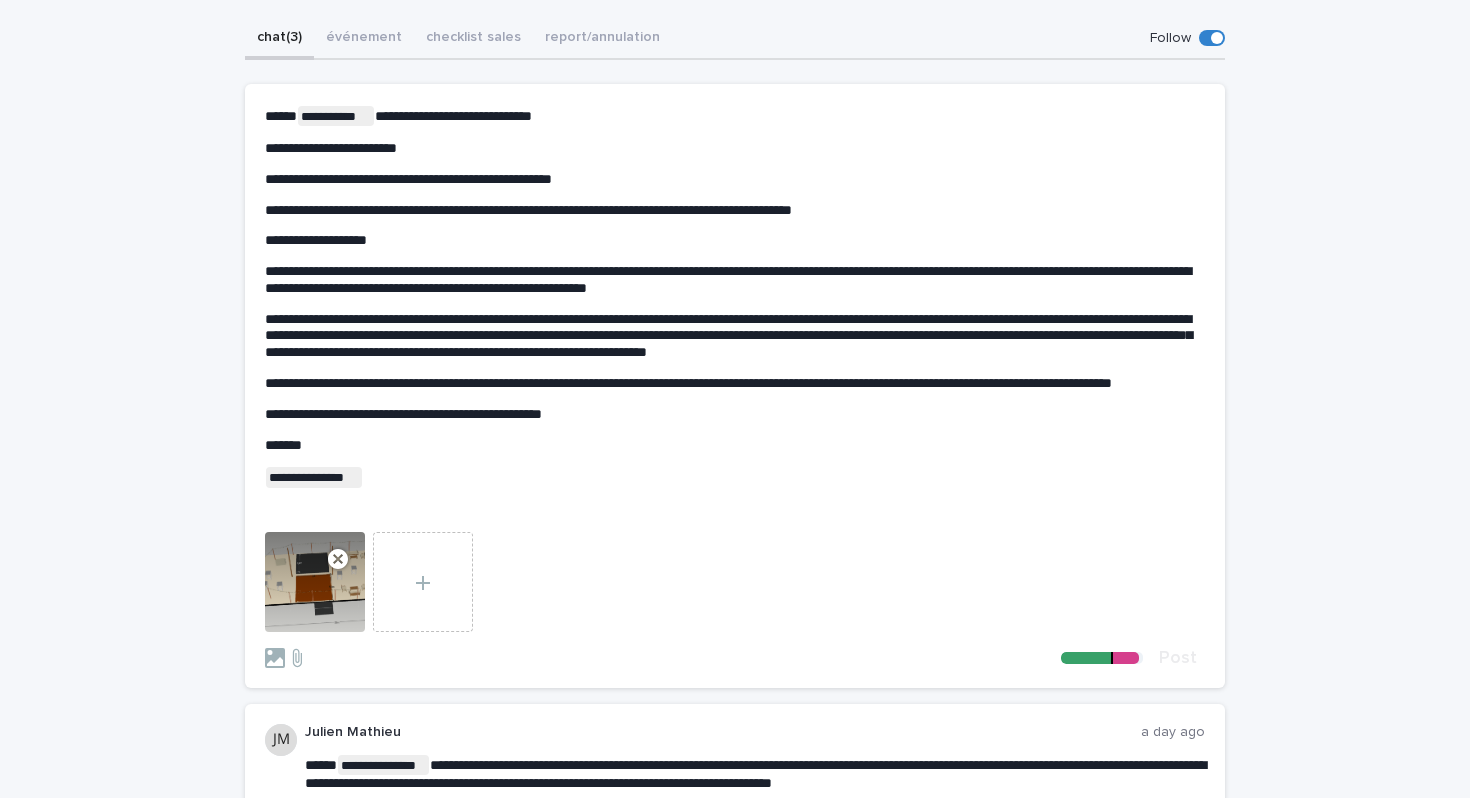click at bounding box center [1105, 658] 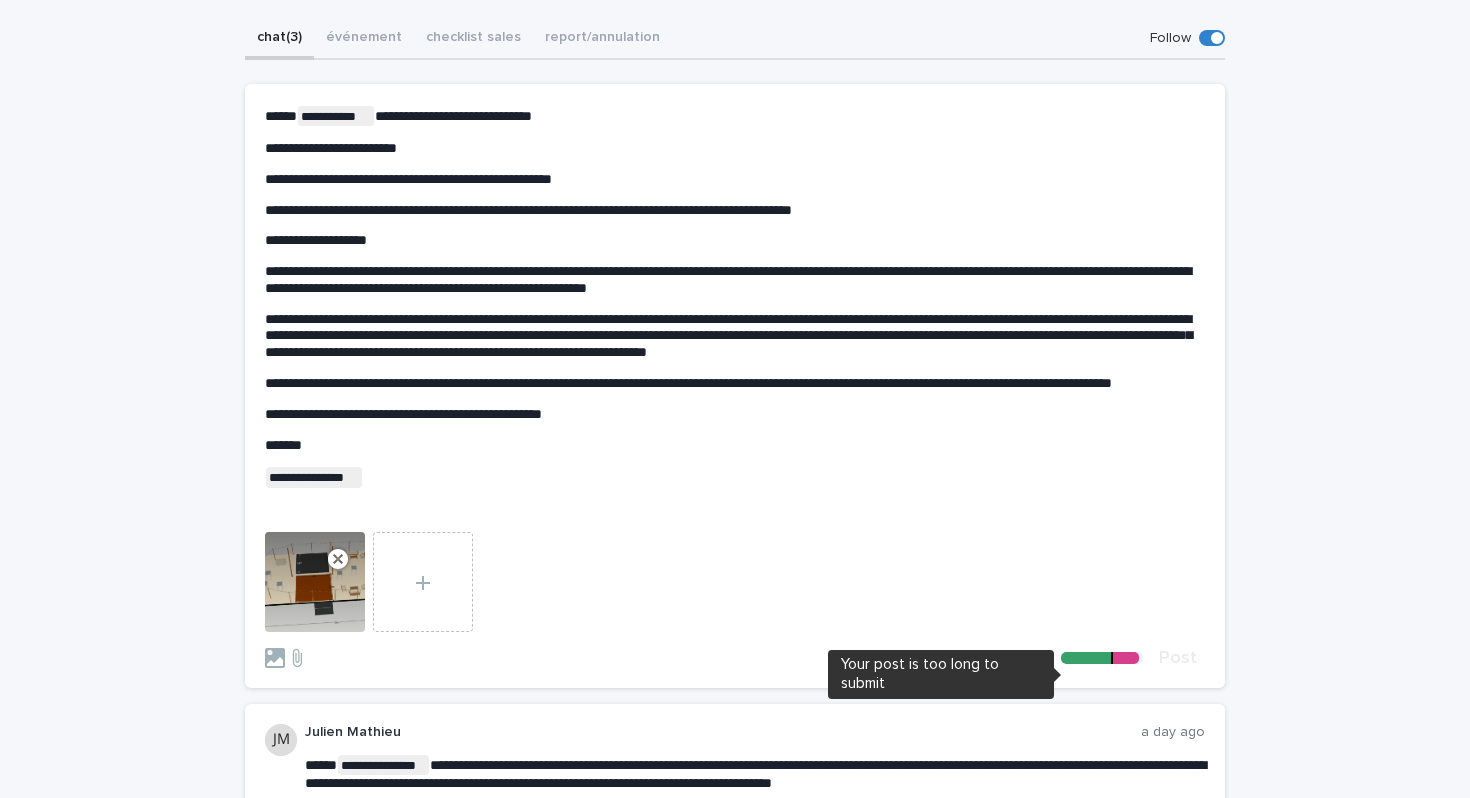 click at bounding box center [1126, 658] 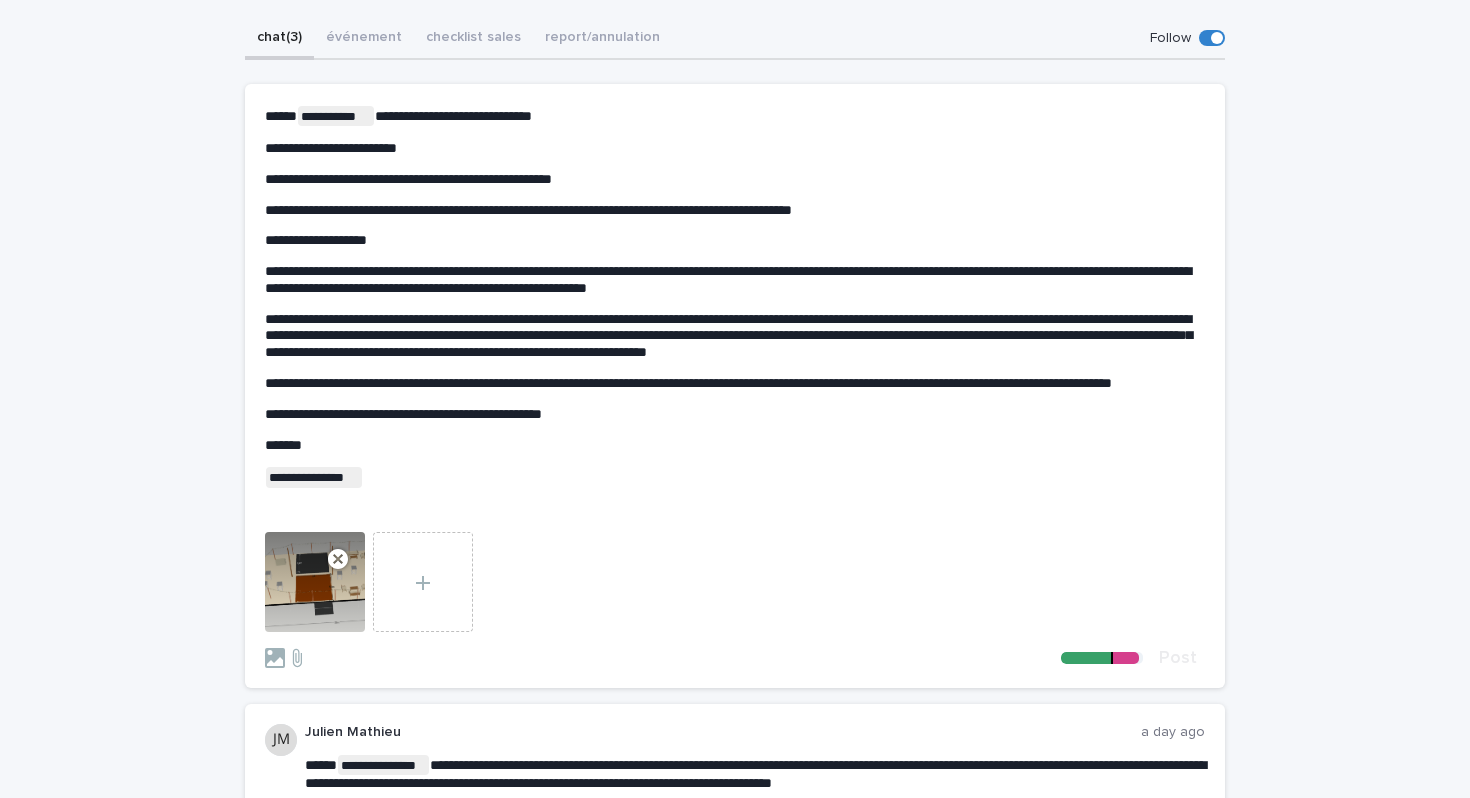 click on "**********" at bounding box center [735, 148] 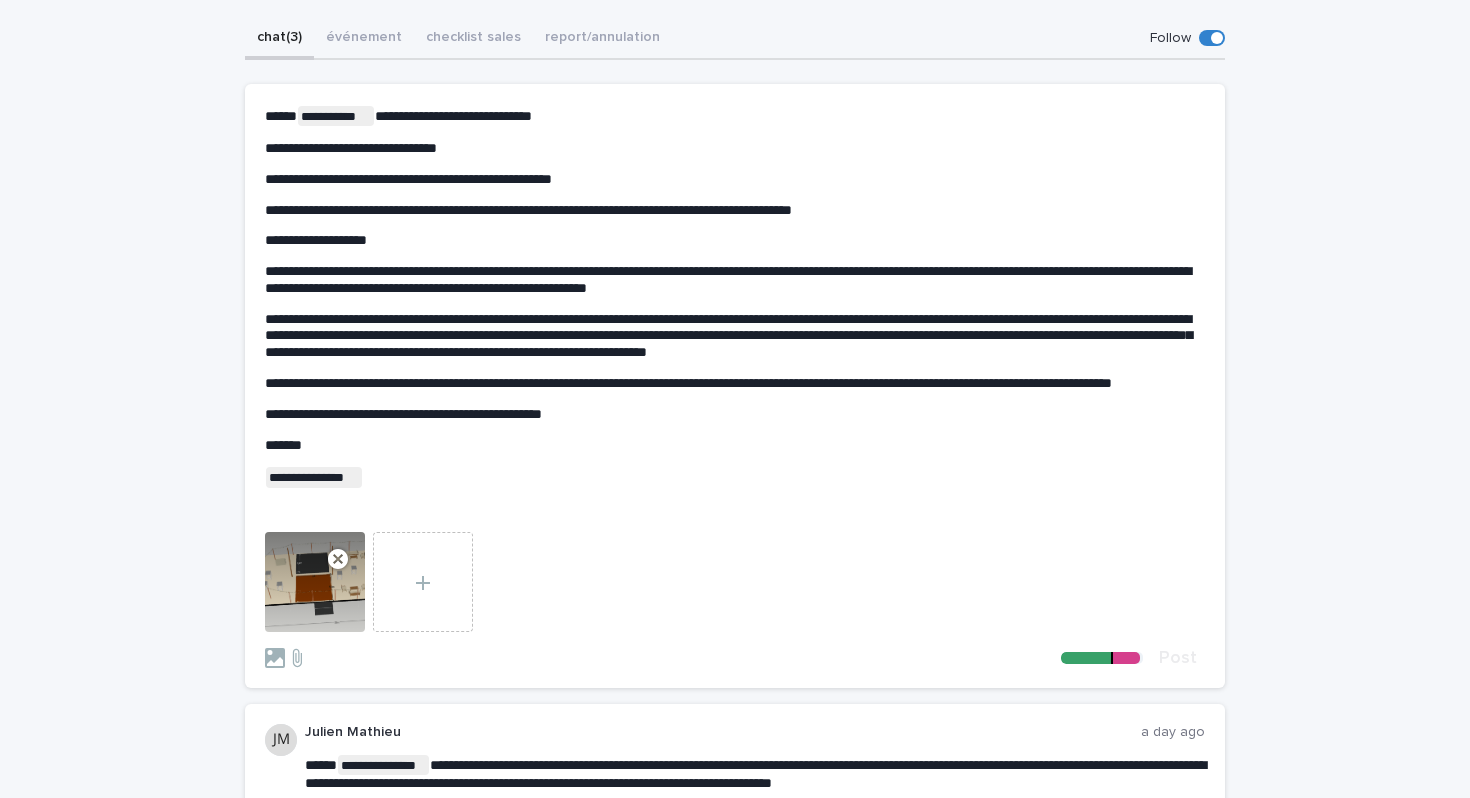 click on "**********" at bounding box center (735, 116) 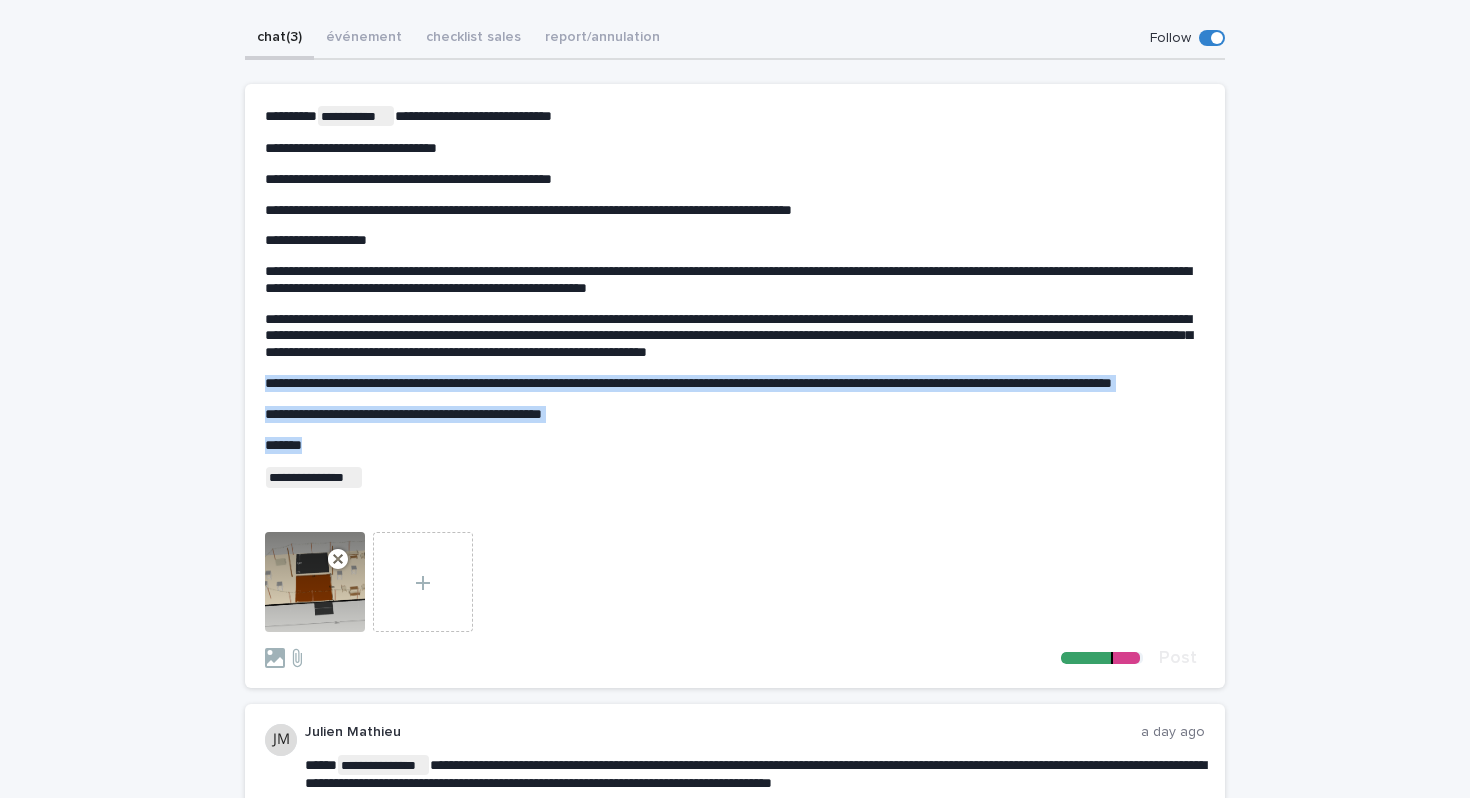 drag, startPoint x: 325, startPoint y: 467, endPoint x: 260, endPoint y: 368, distance: 118.43141 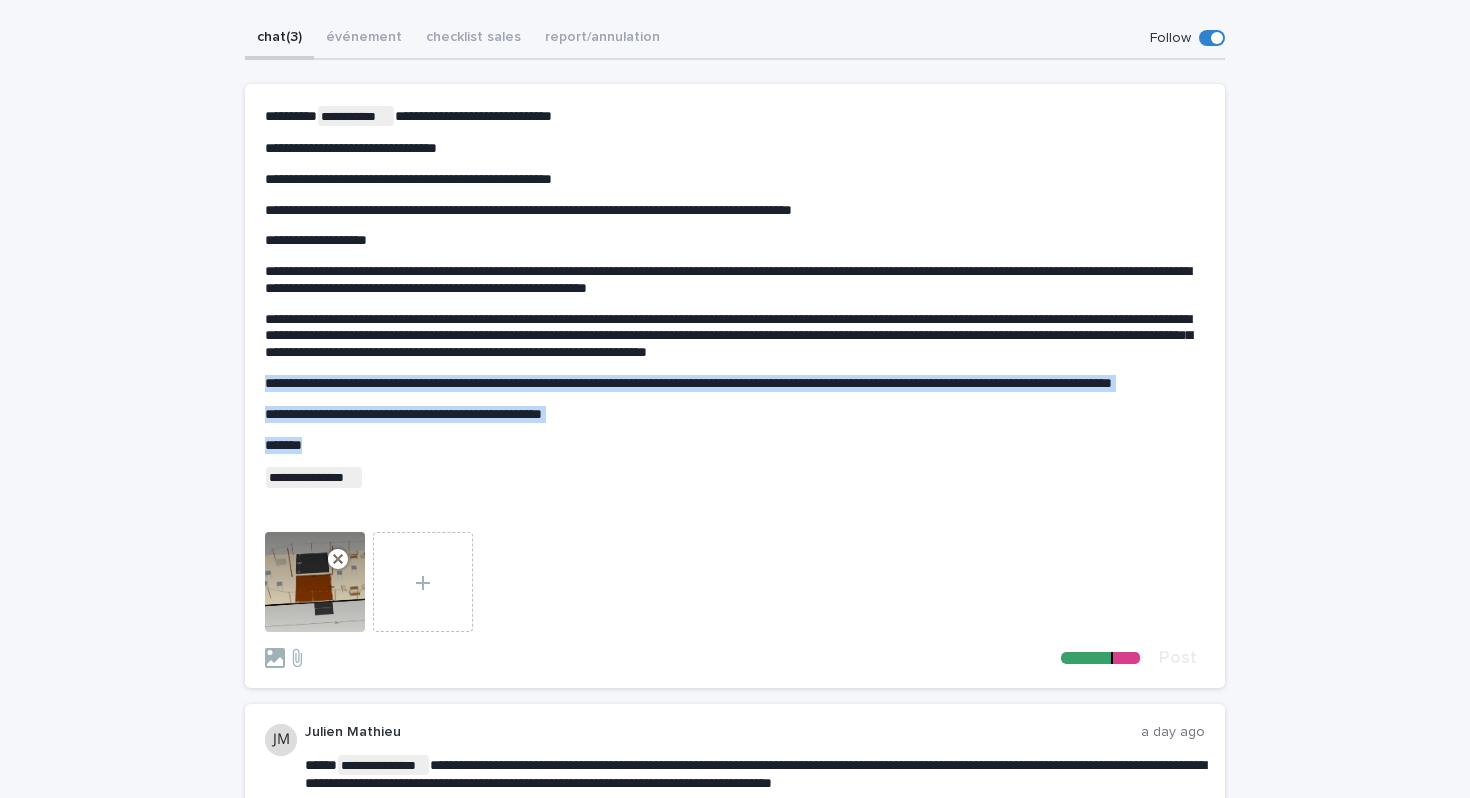 click on "**********" at bounding box center [735, 386] 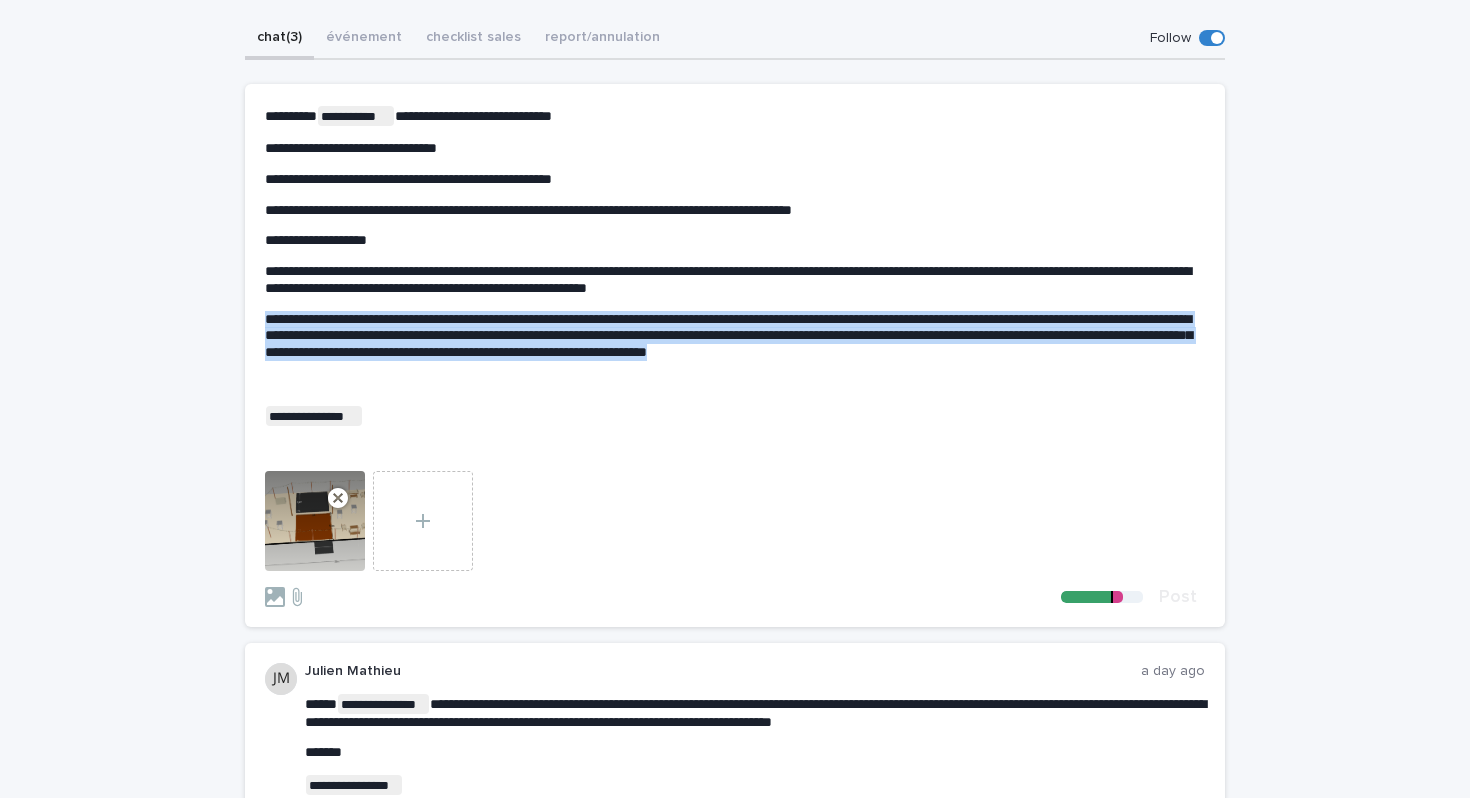 drag, startPoint x: 1092, startPoint y: 356, endPoint x: 261, endPoint y: 301, distance: 832.8181 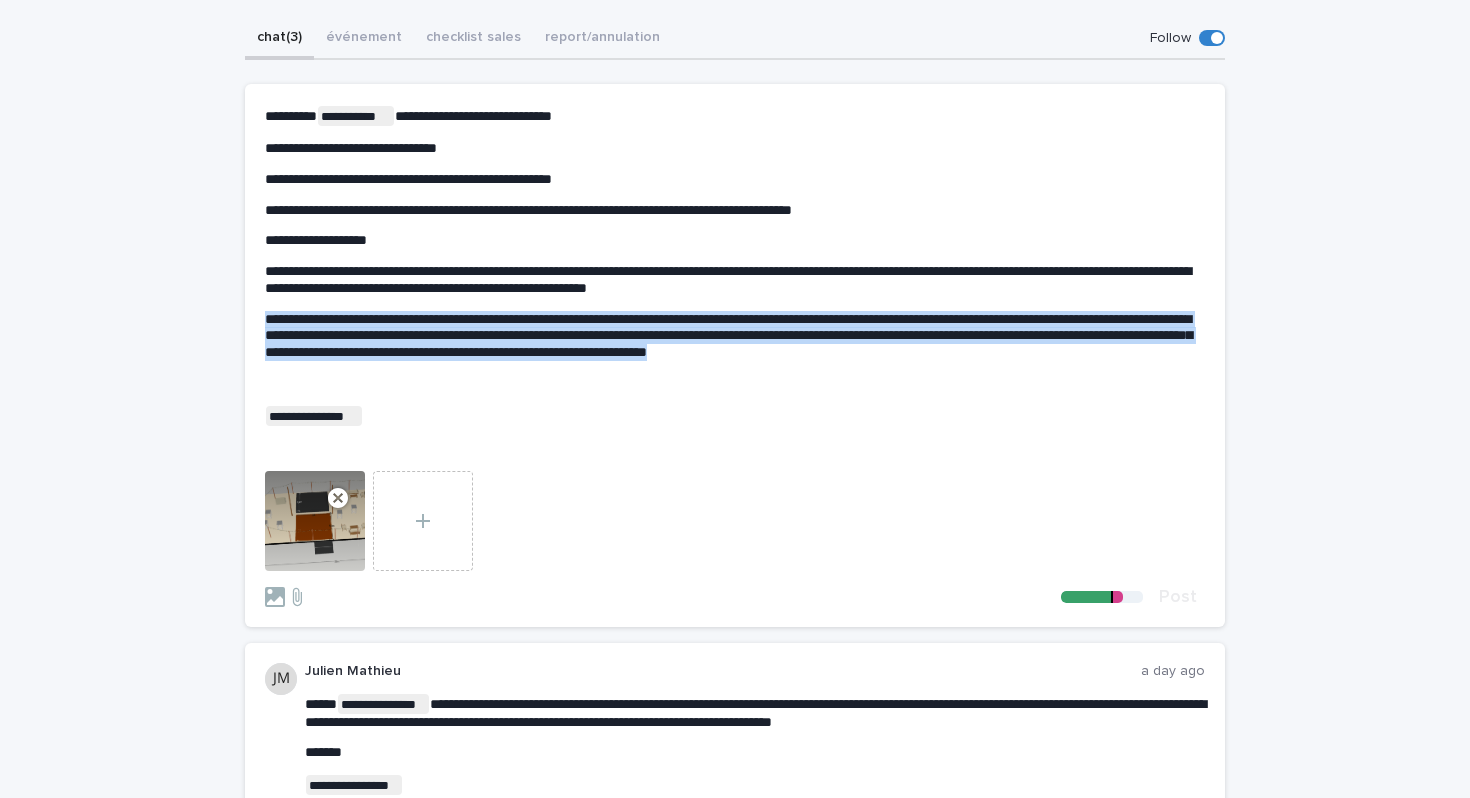 click on "**********" at bounding box center (735, 355) 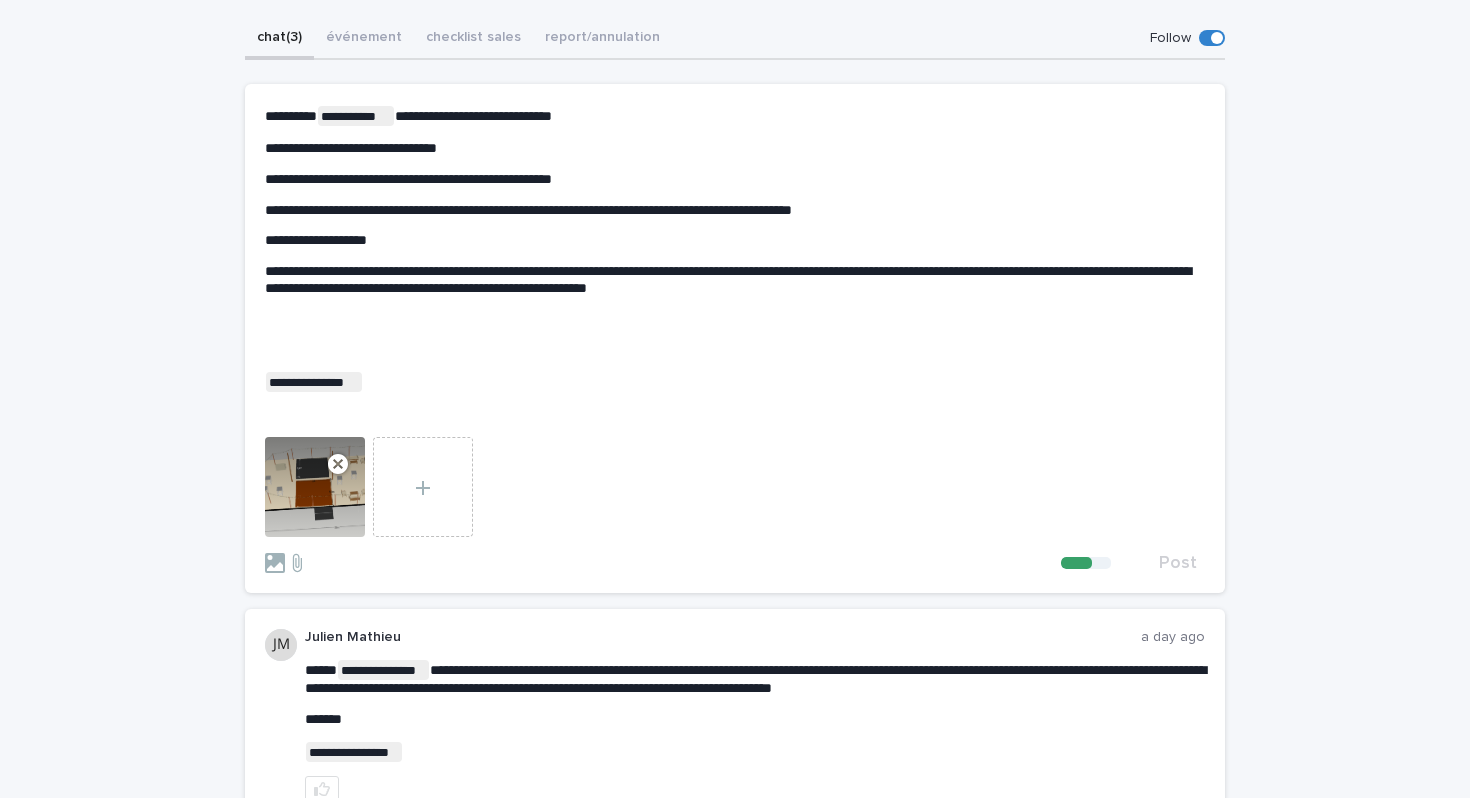 click on "﻿" at bounding box center (735, 349) 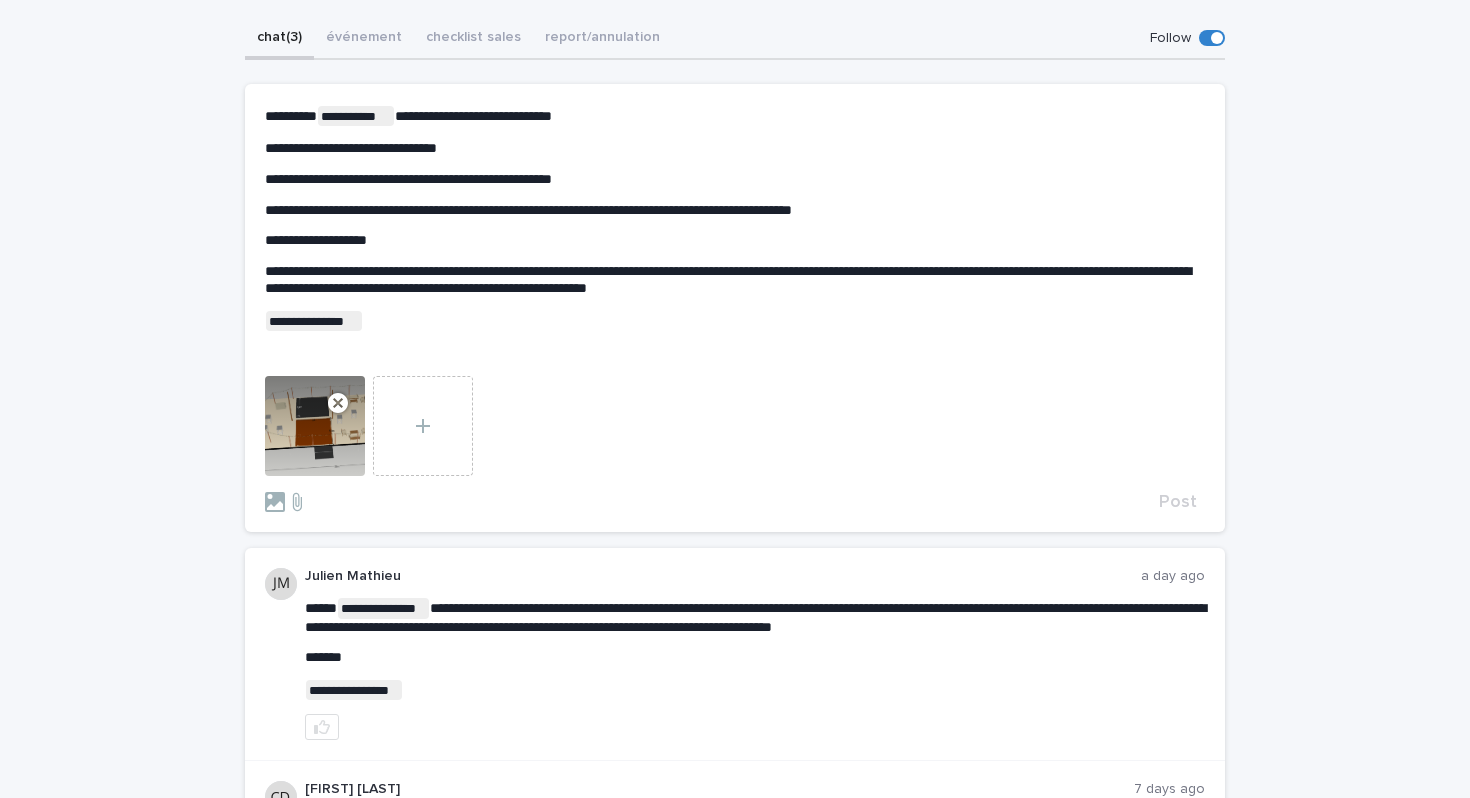 click on "*********" at bounding box center [291, 116] 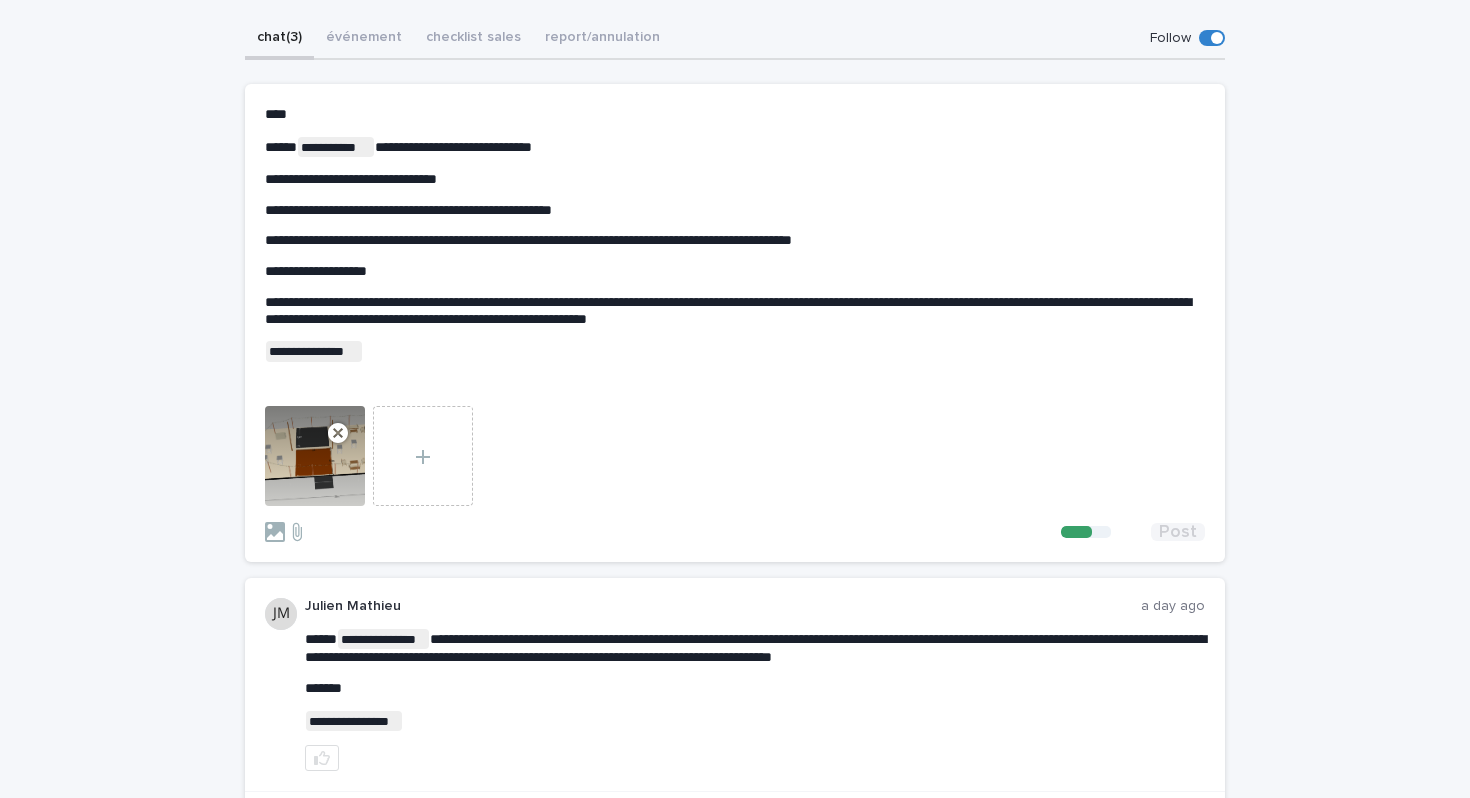 click on "Post" at bounding box center (1178, 532) 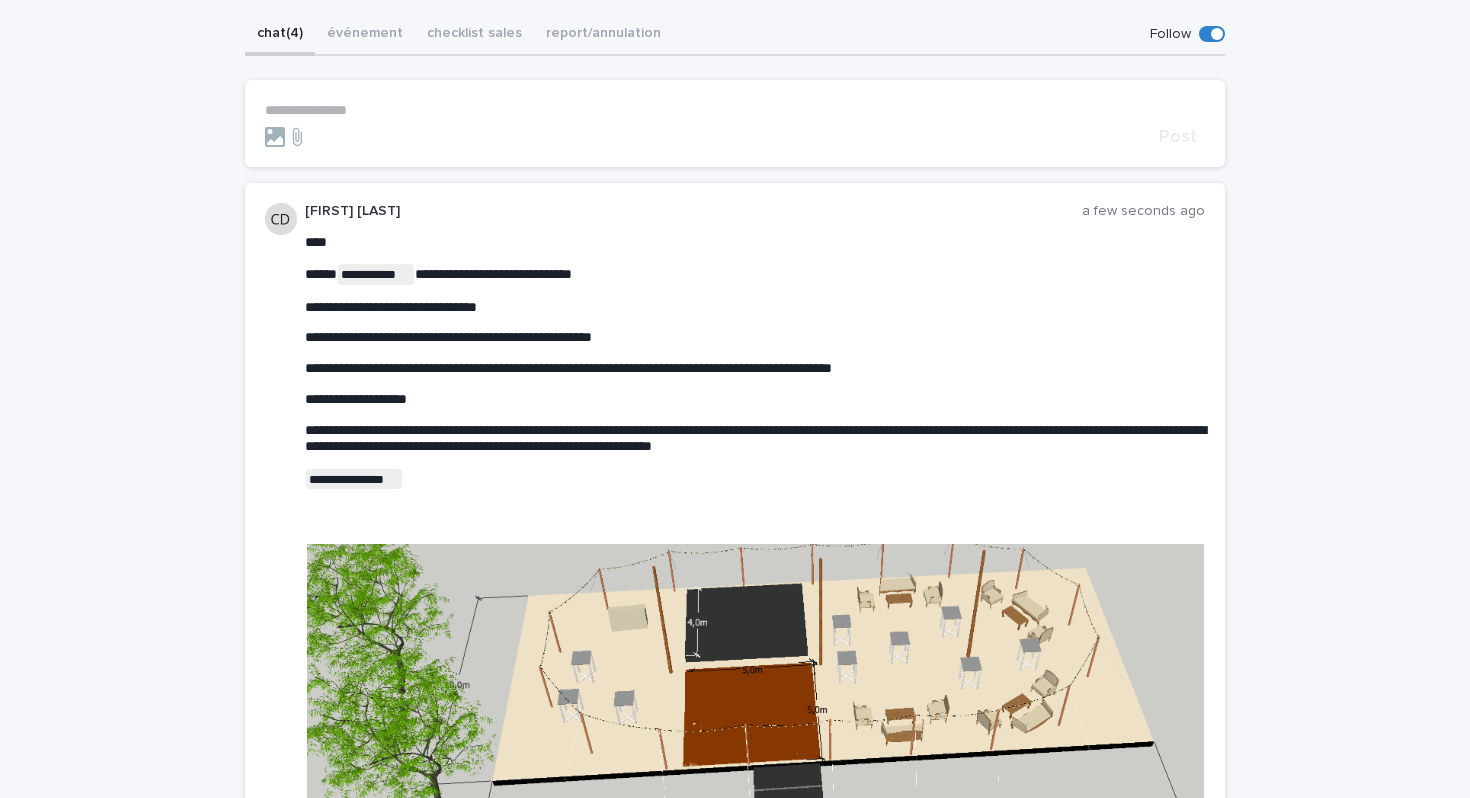 scroll, scrollTop: 189, scrollLeft: 0, axis: vertical 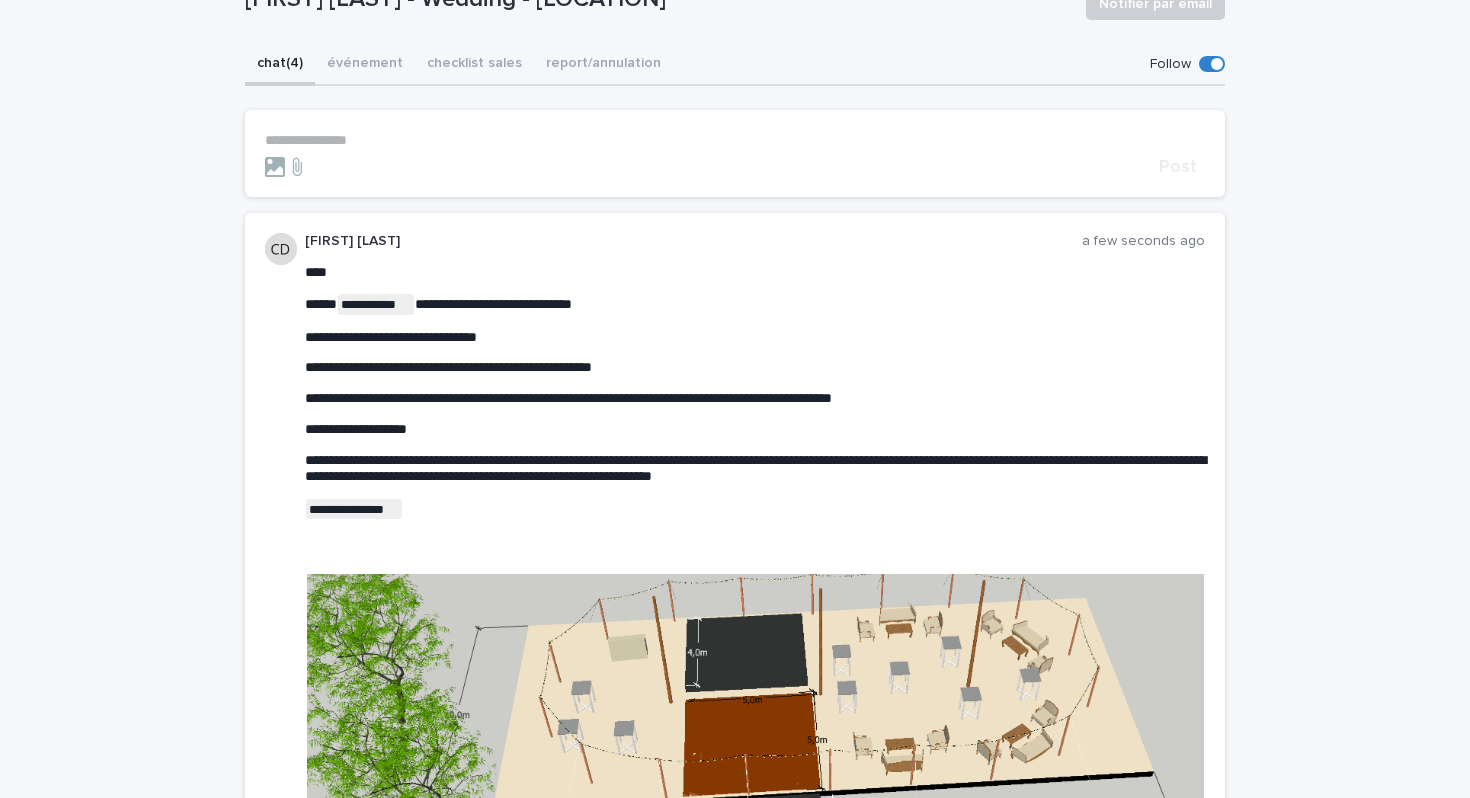 click on "**********" at bounding box center (735, 140) 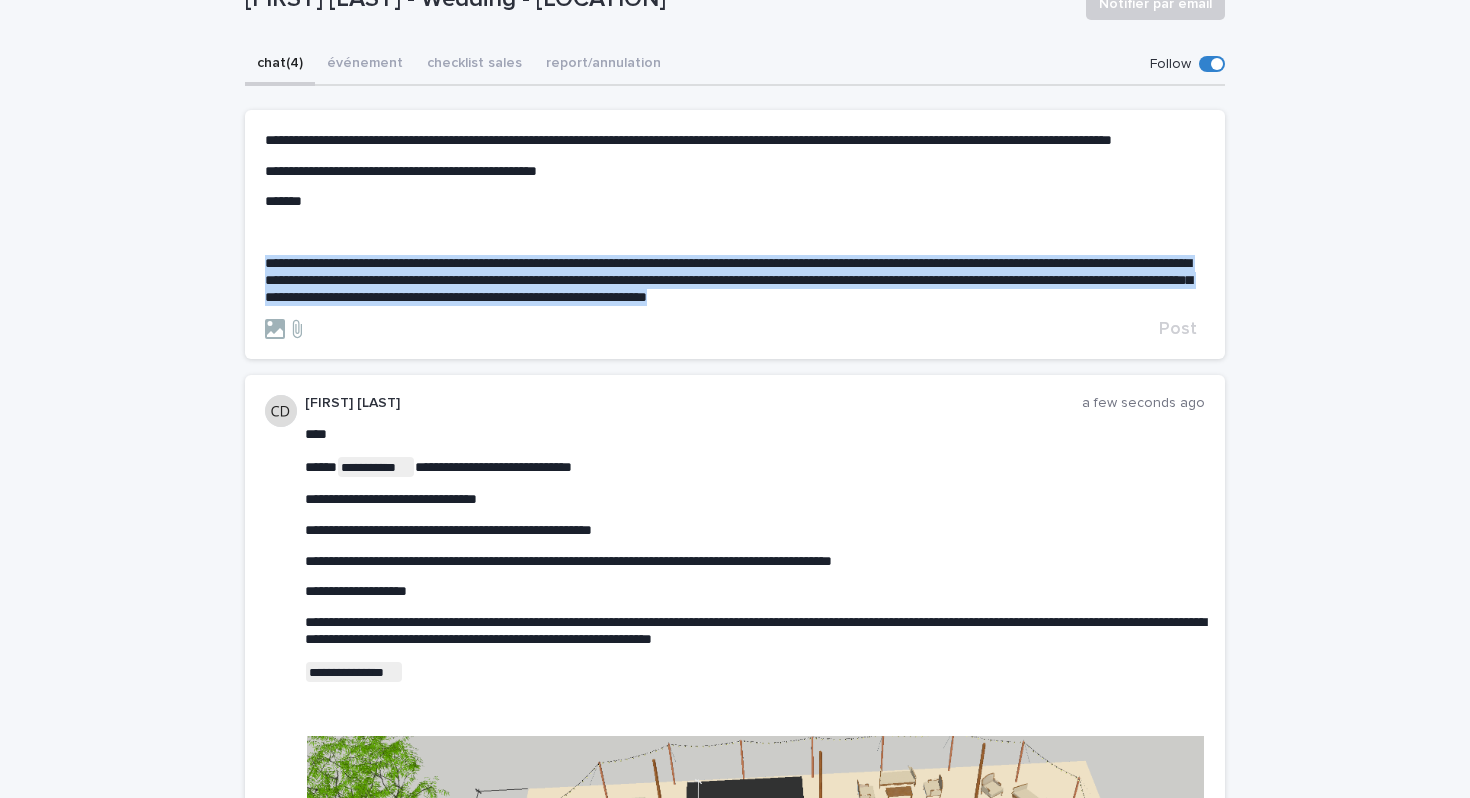 drag, startPoint x: 1084, startPoint y: 314, endPoint x: 262, endPoint y: 283, distance: 822.58435 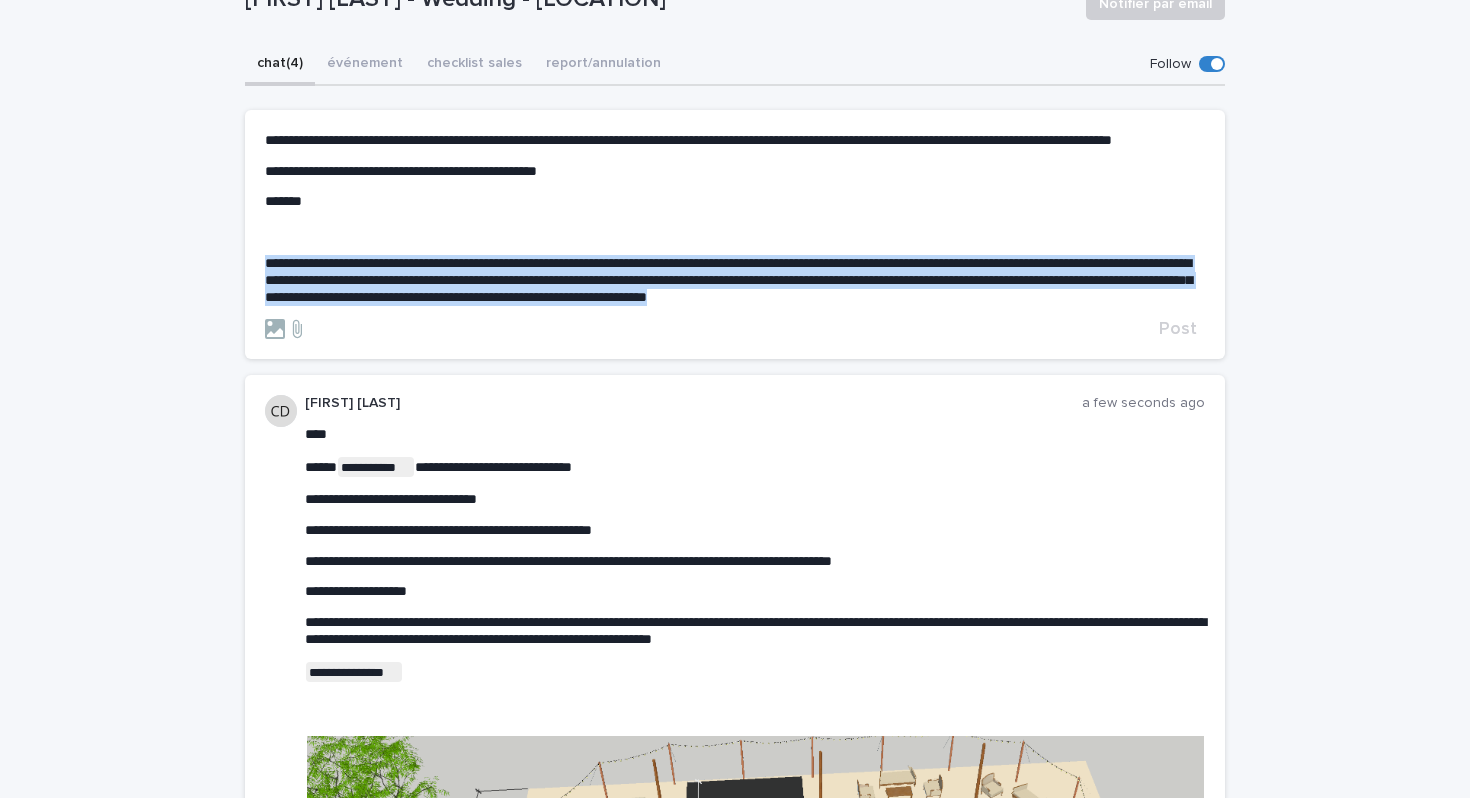 click on "**********" at bounding box center (735, 235) 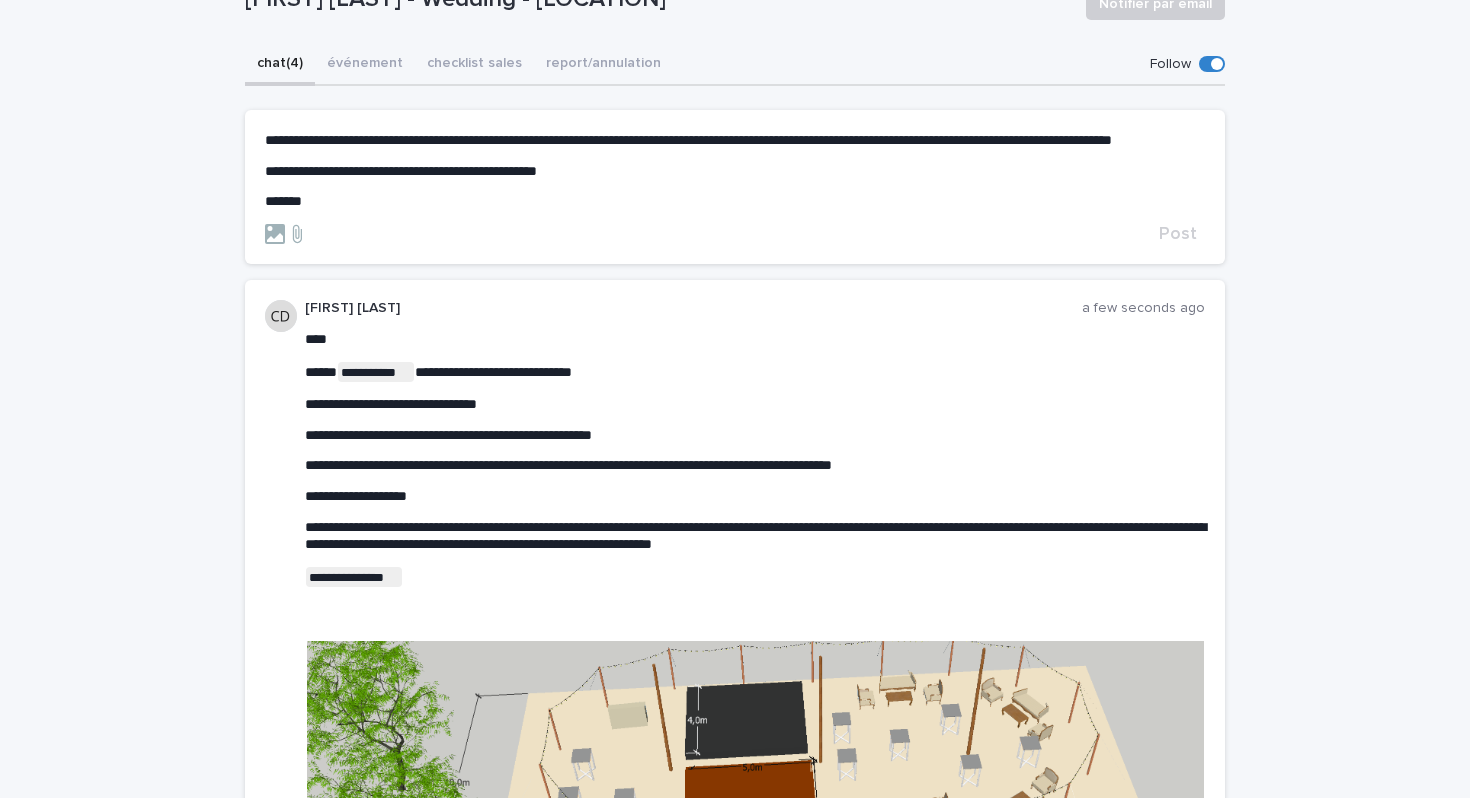 click on "**********" at bounding box center (688, 140) 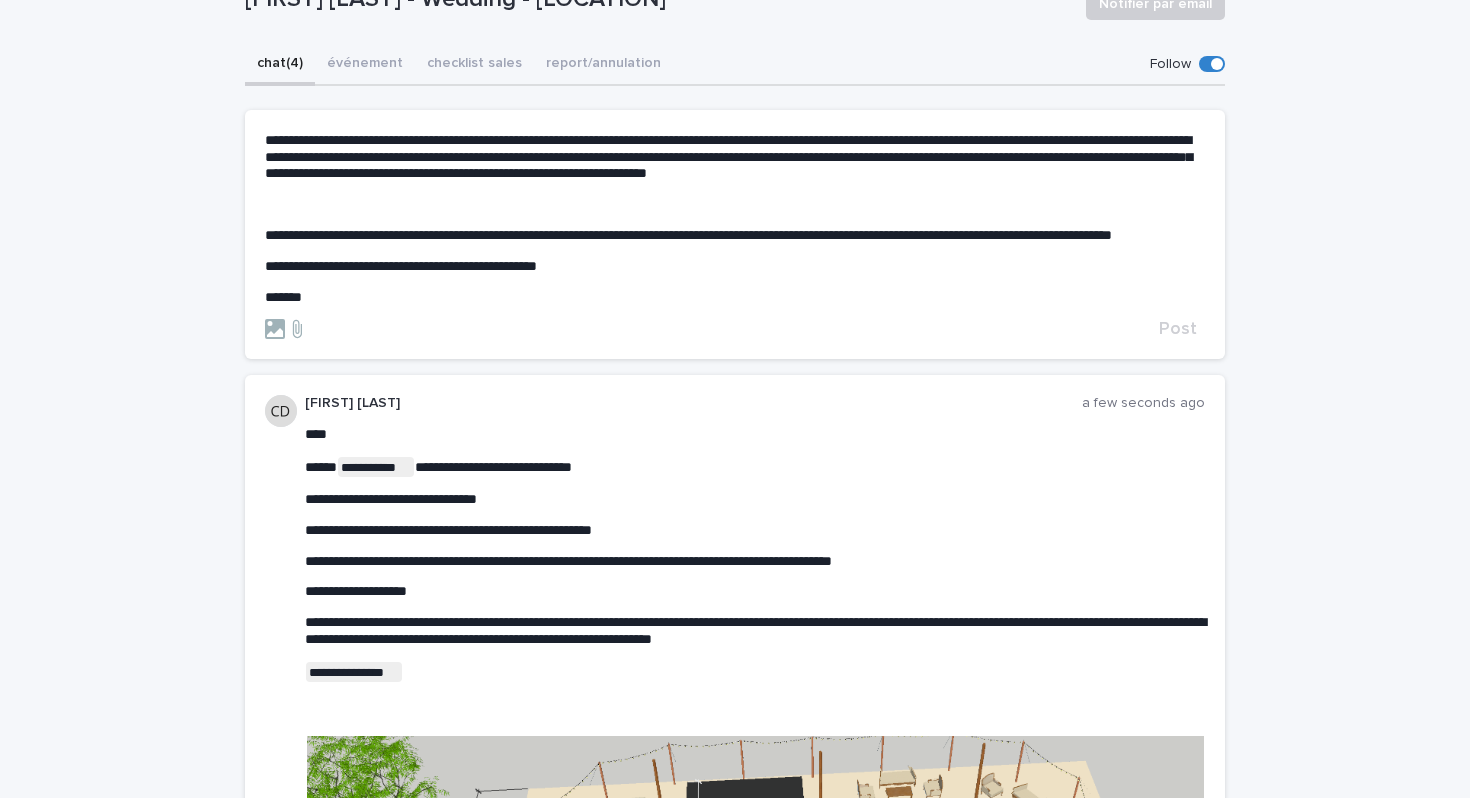 click on "**********" at bounding box center [728, 157] 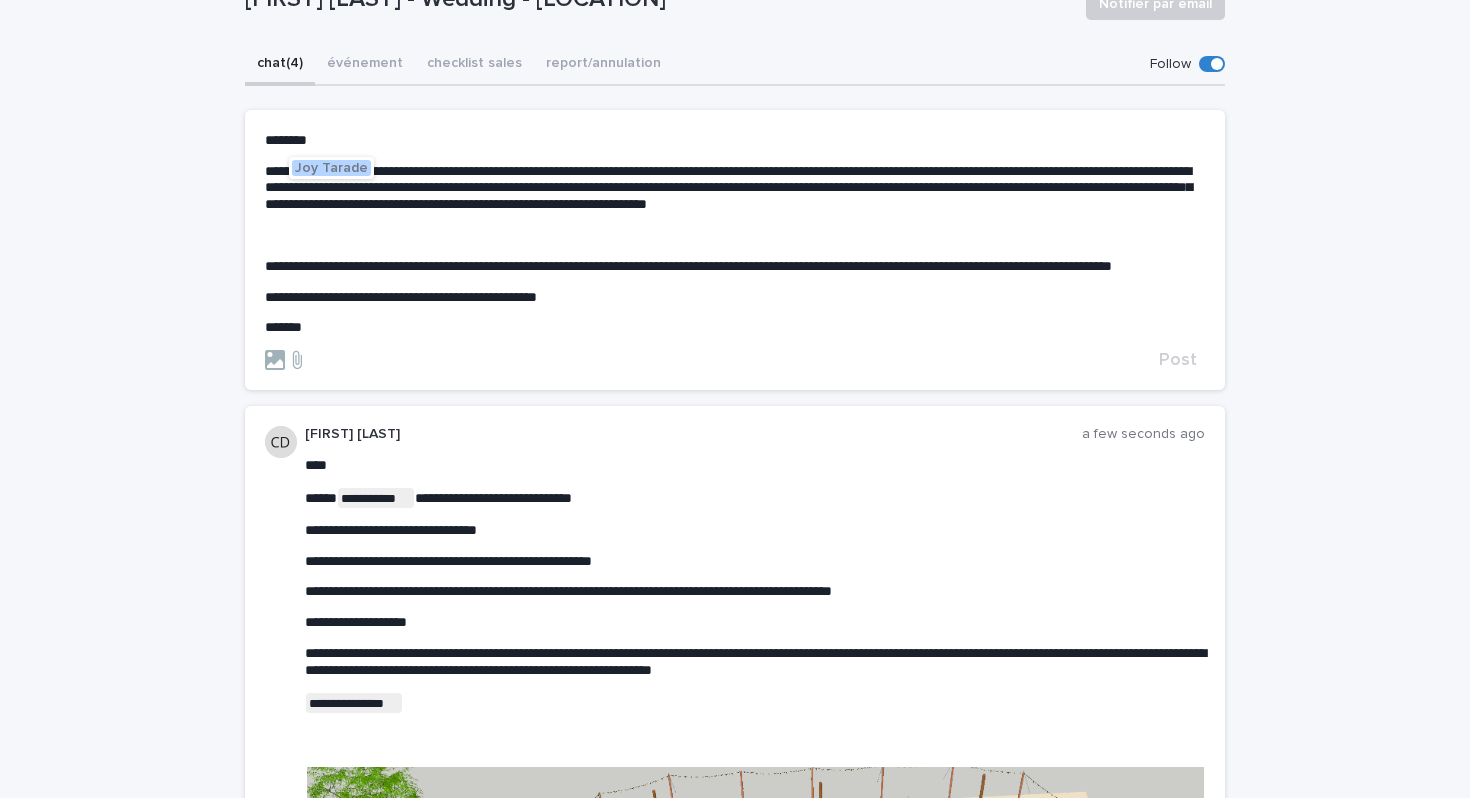 click on "Joy Tarade" at bounding box center (331, 168) 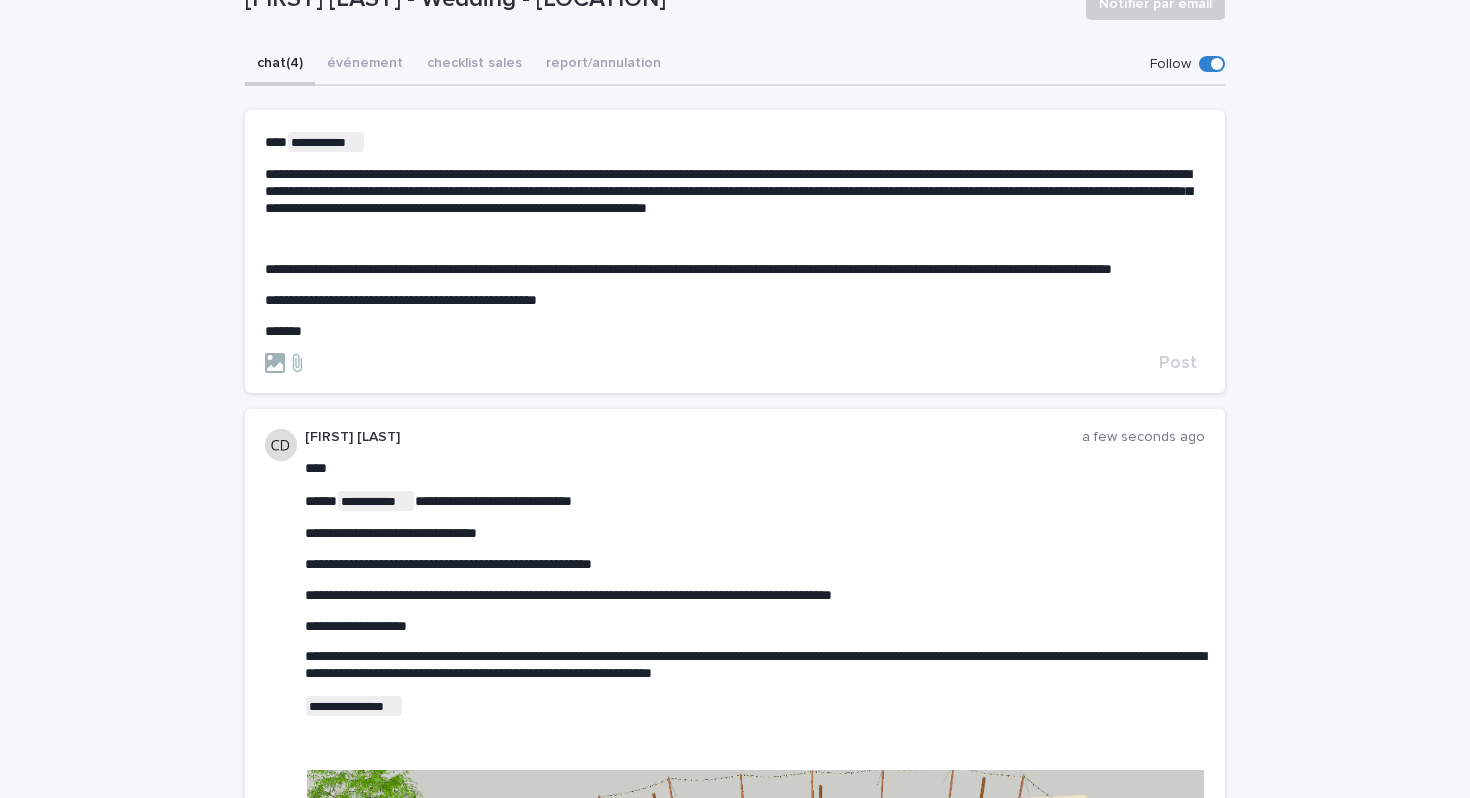 click on "**********" at bounding box center (735, 236) 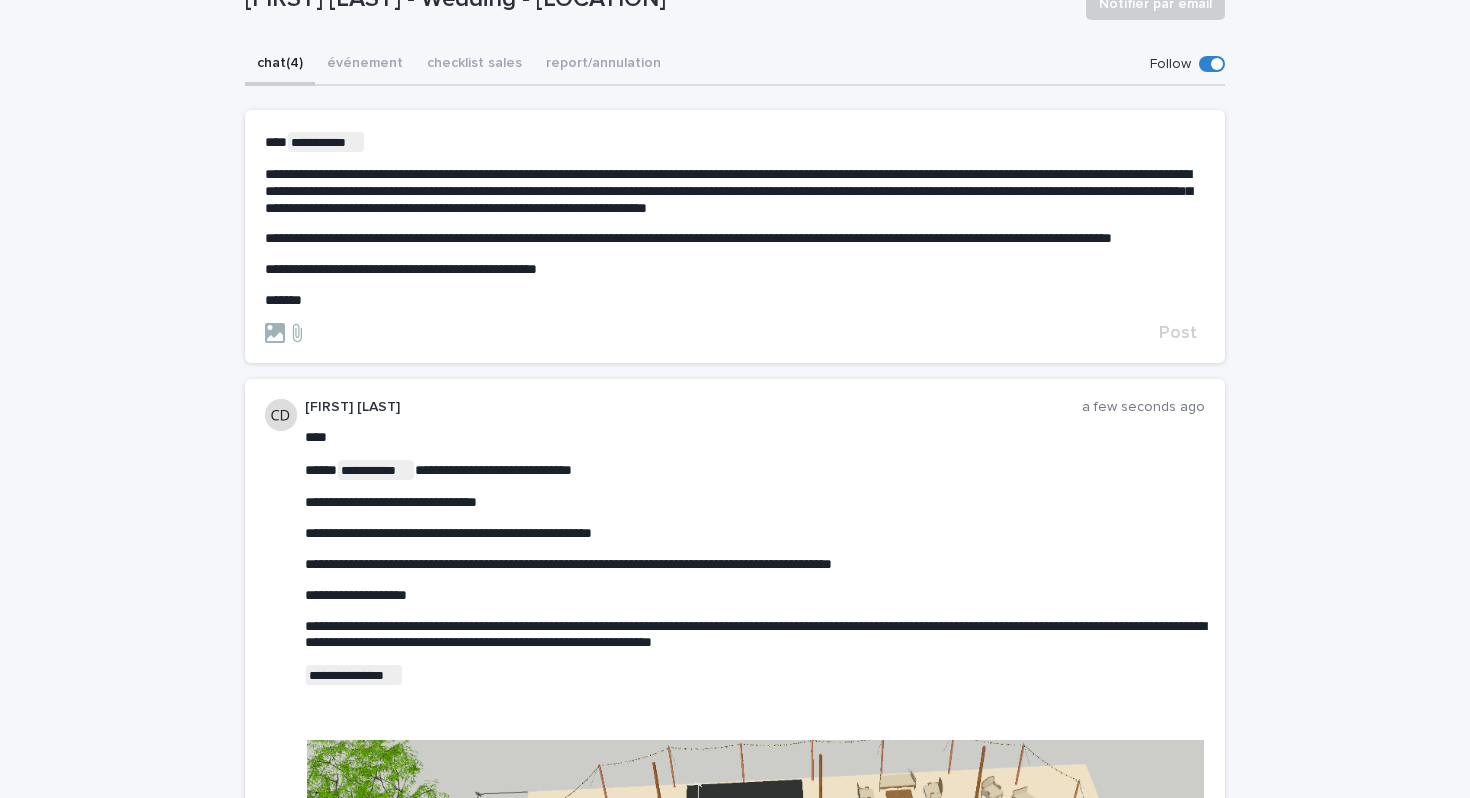 click on "*******" at bounding box center (735, 300) 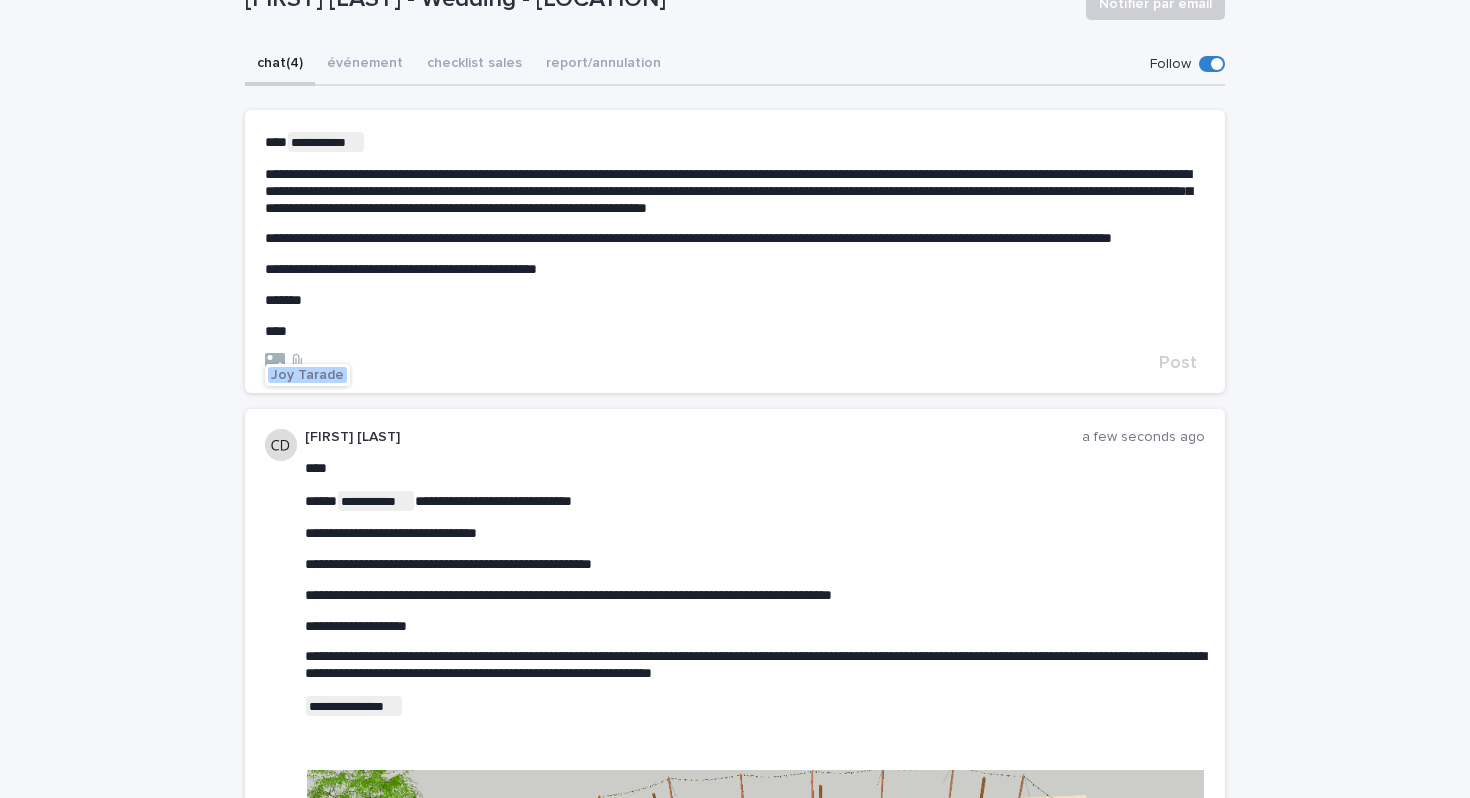 click on "Joy Tarade" at bounding box center [307, 375] 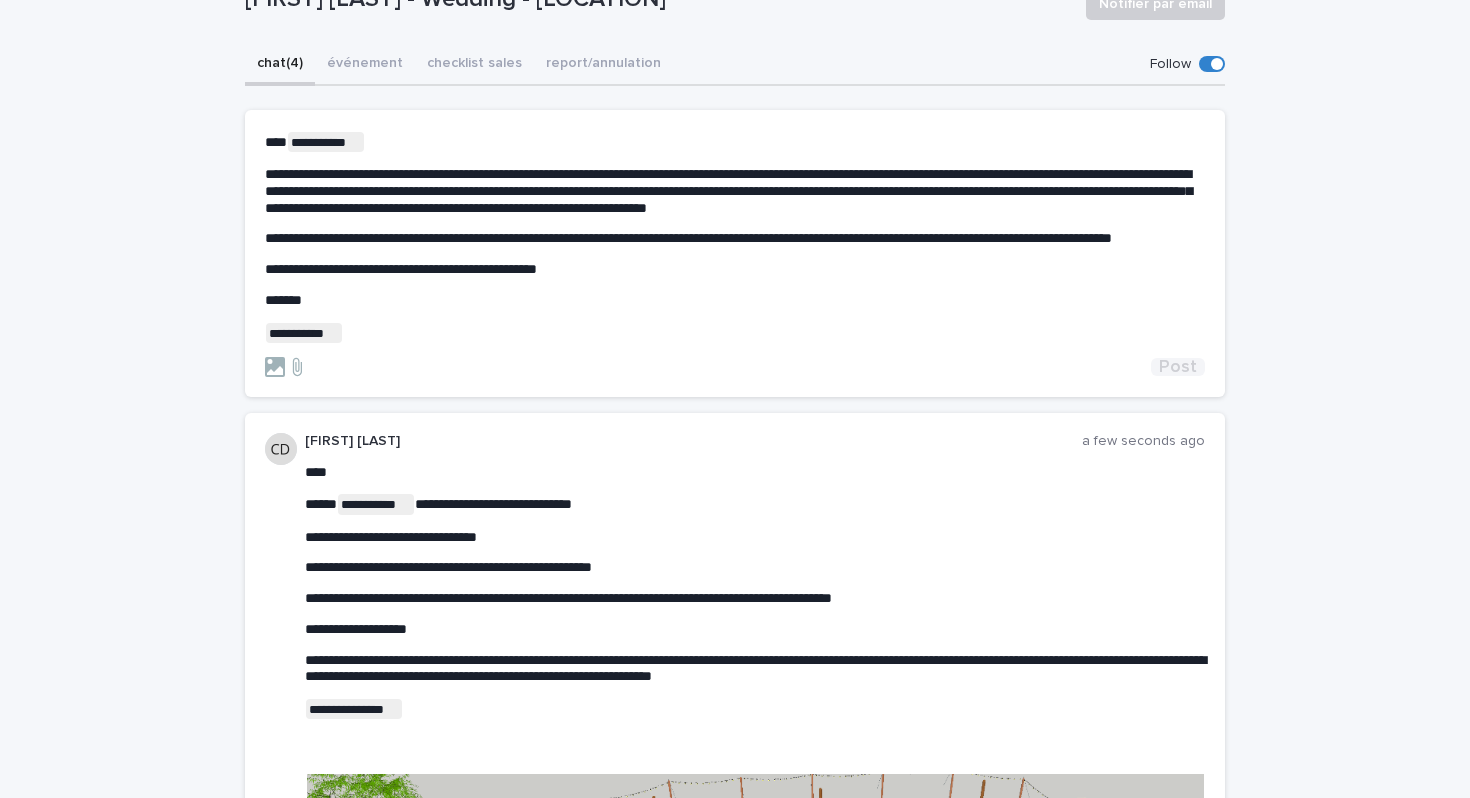click on "Post" at bounding box center (1178, 367) 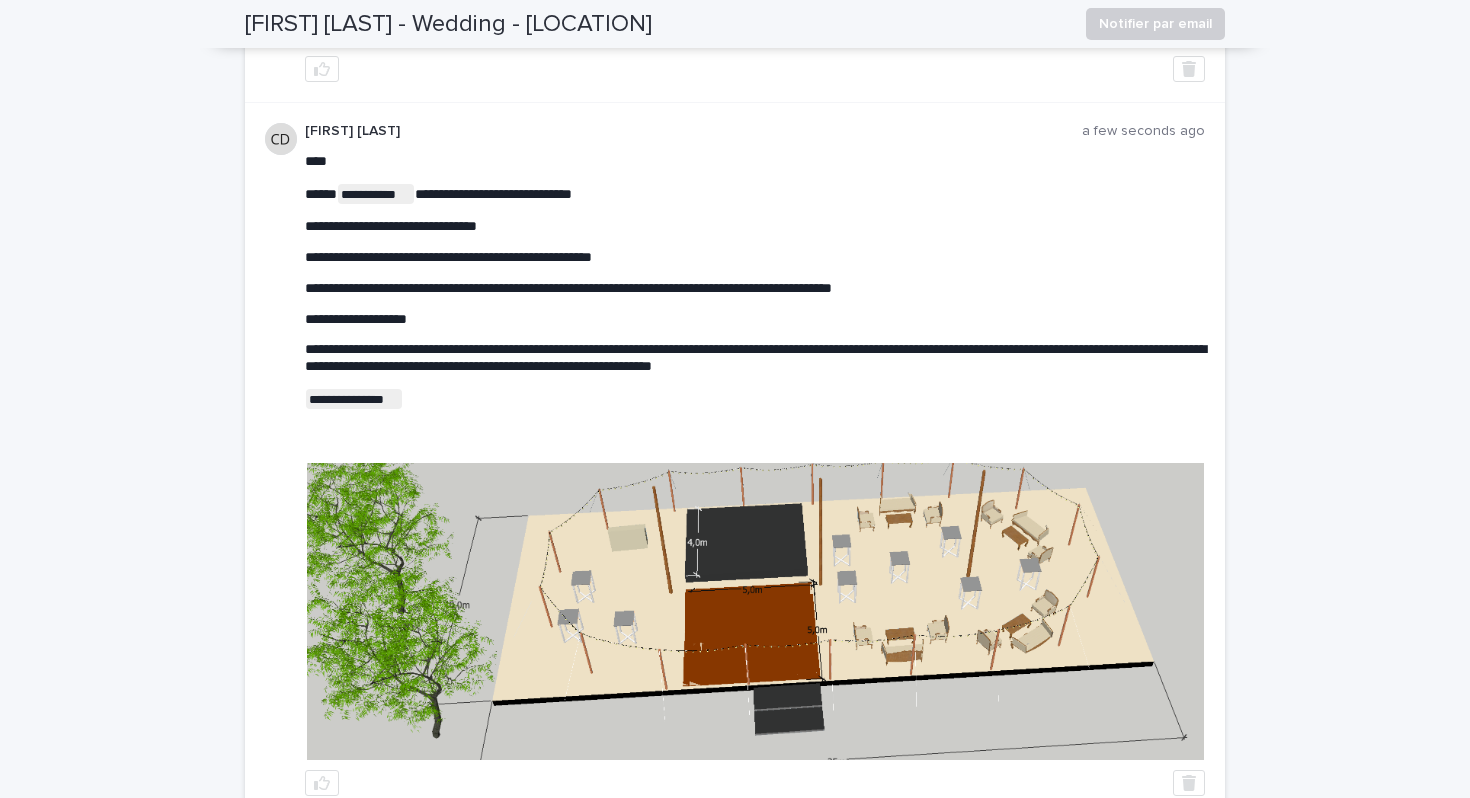 scroll, scrollTop: 0, scrollLeft: 0, axis: both 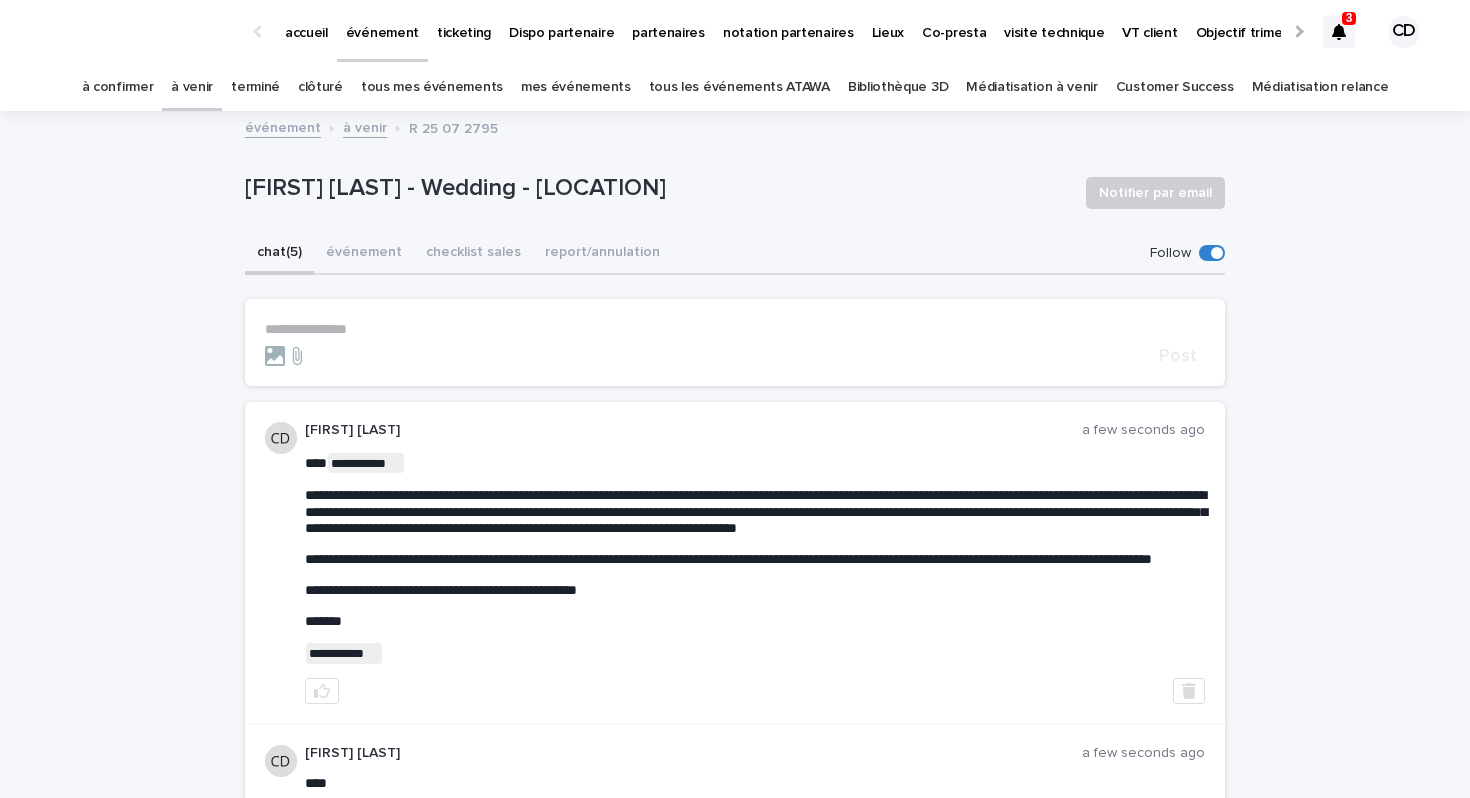 click on "à venir" at bounding box center (365, 126) 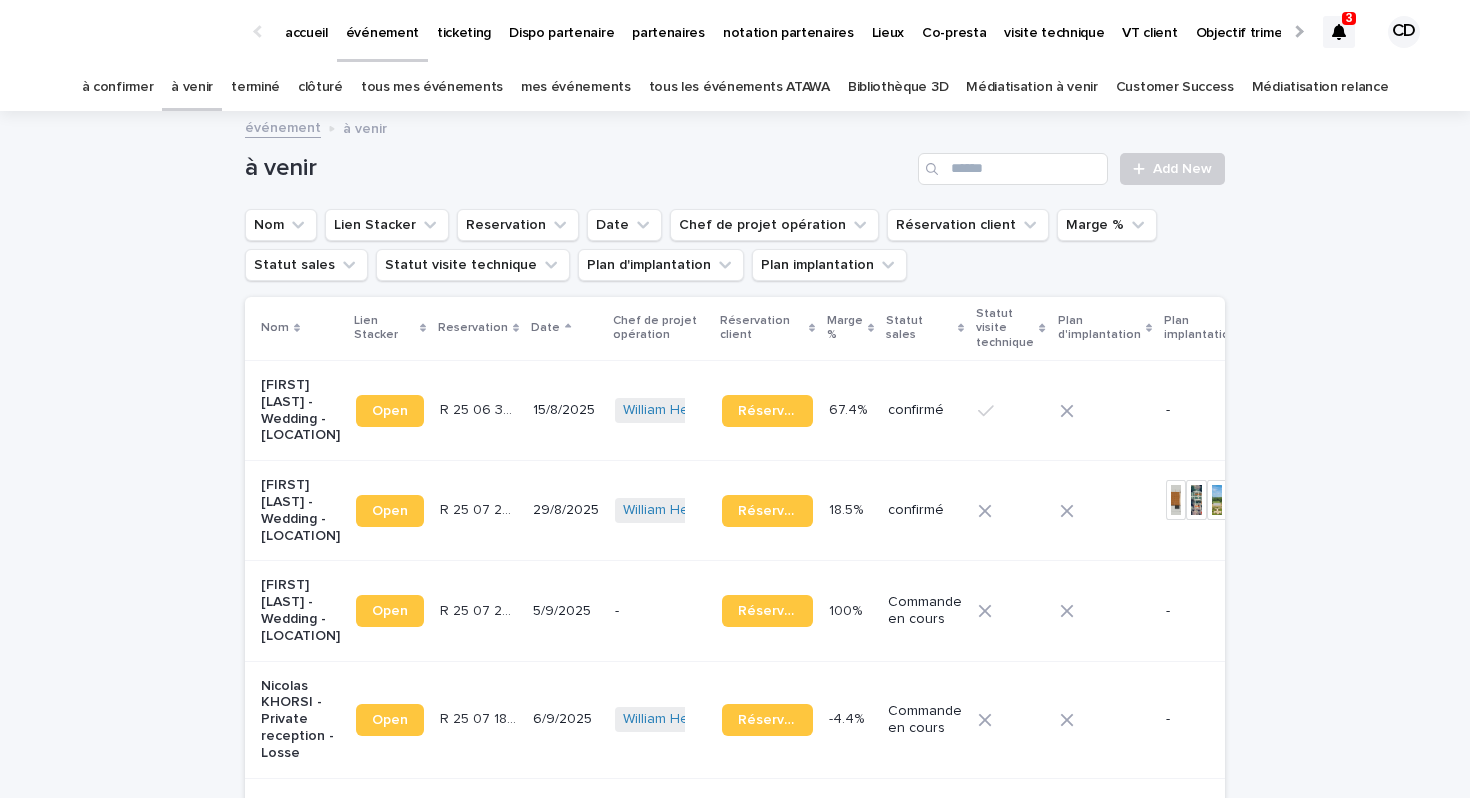 click on "[FIRST] [LAST] - Wedding - [LOCATION]" at bounding box center (300, 510) 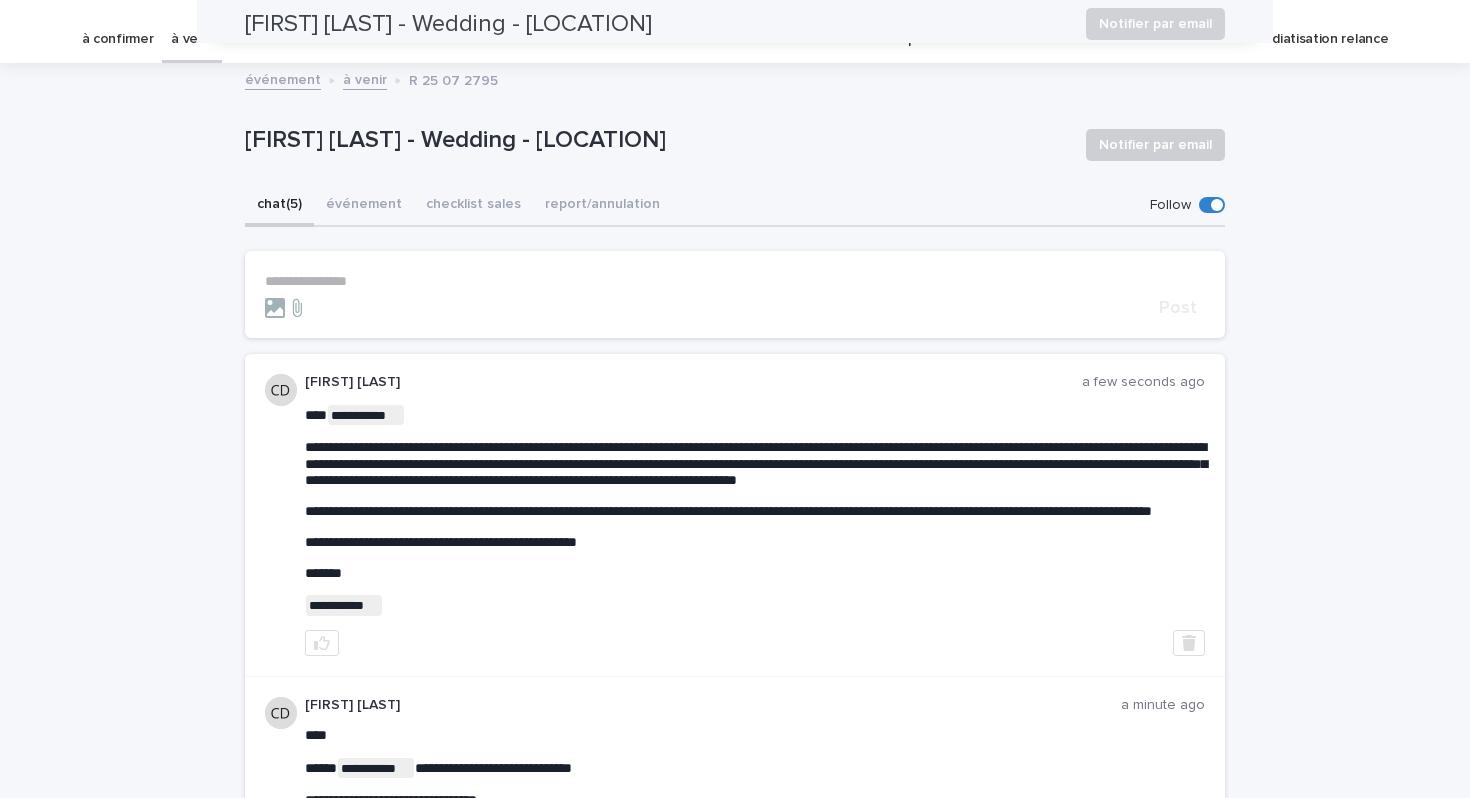 scroll, scrollTop: 0, scrollLeft: 0, axis: both 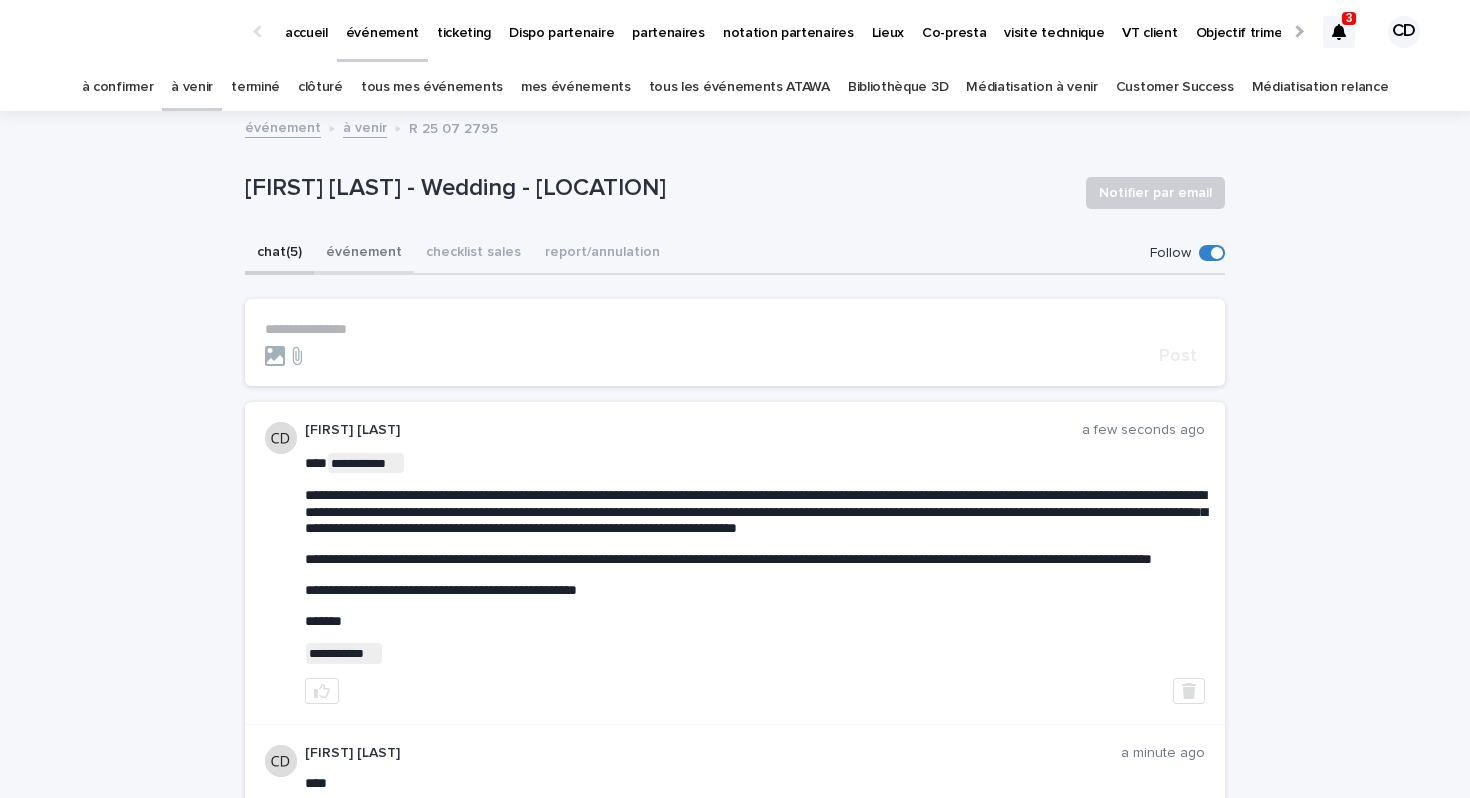 click on "événement" at bounding box center (364, 254) 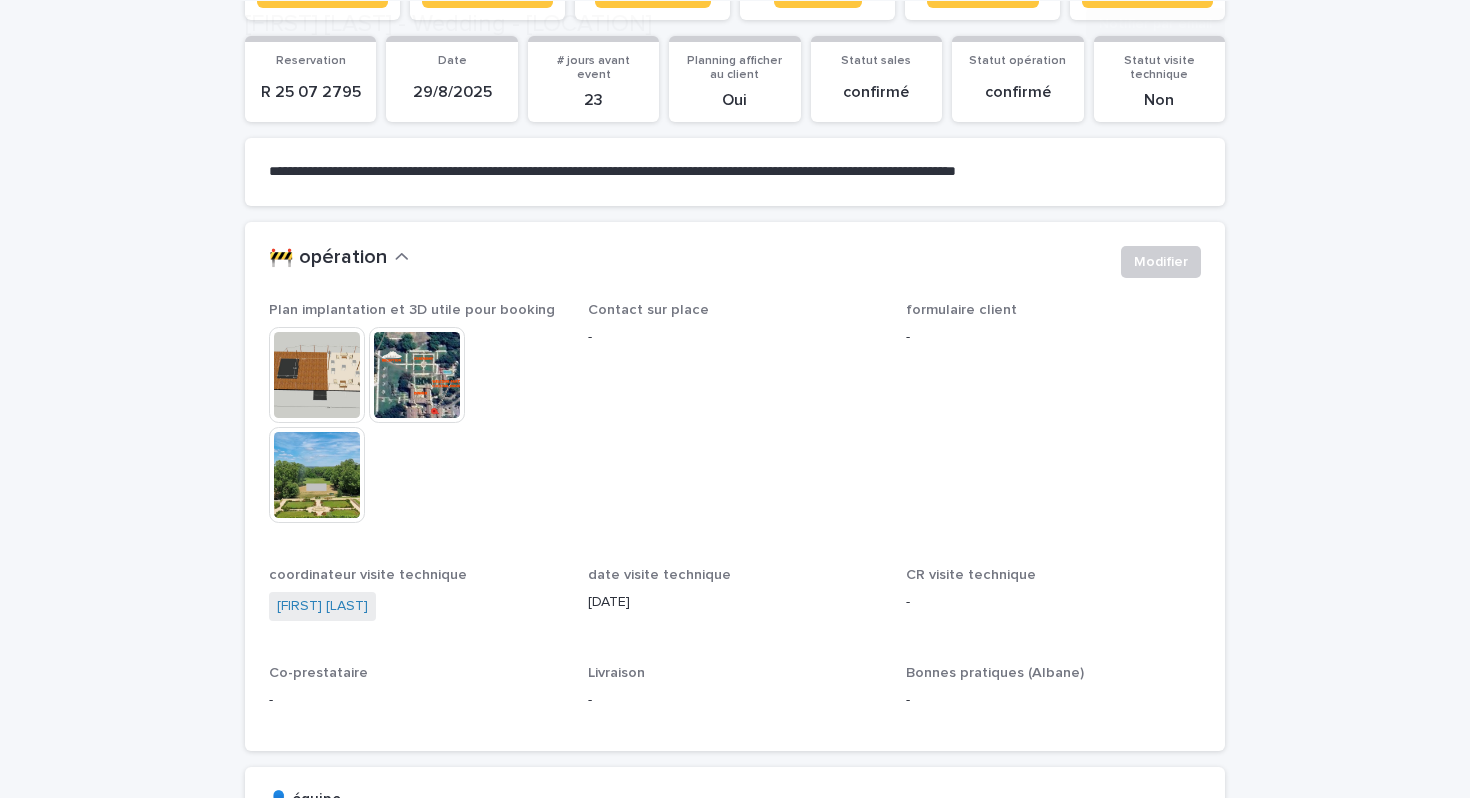 scroll, scrollTop: 345, scrollLeft: 0, axis: vertical 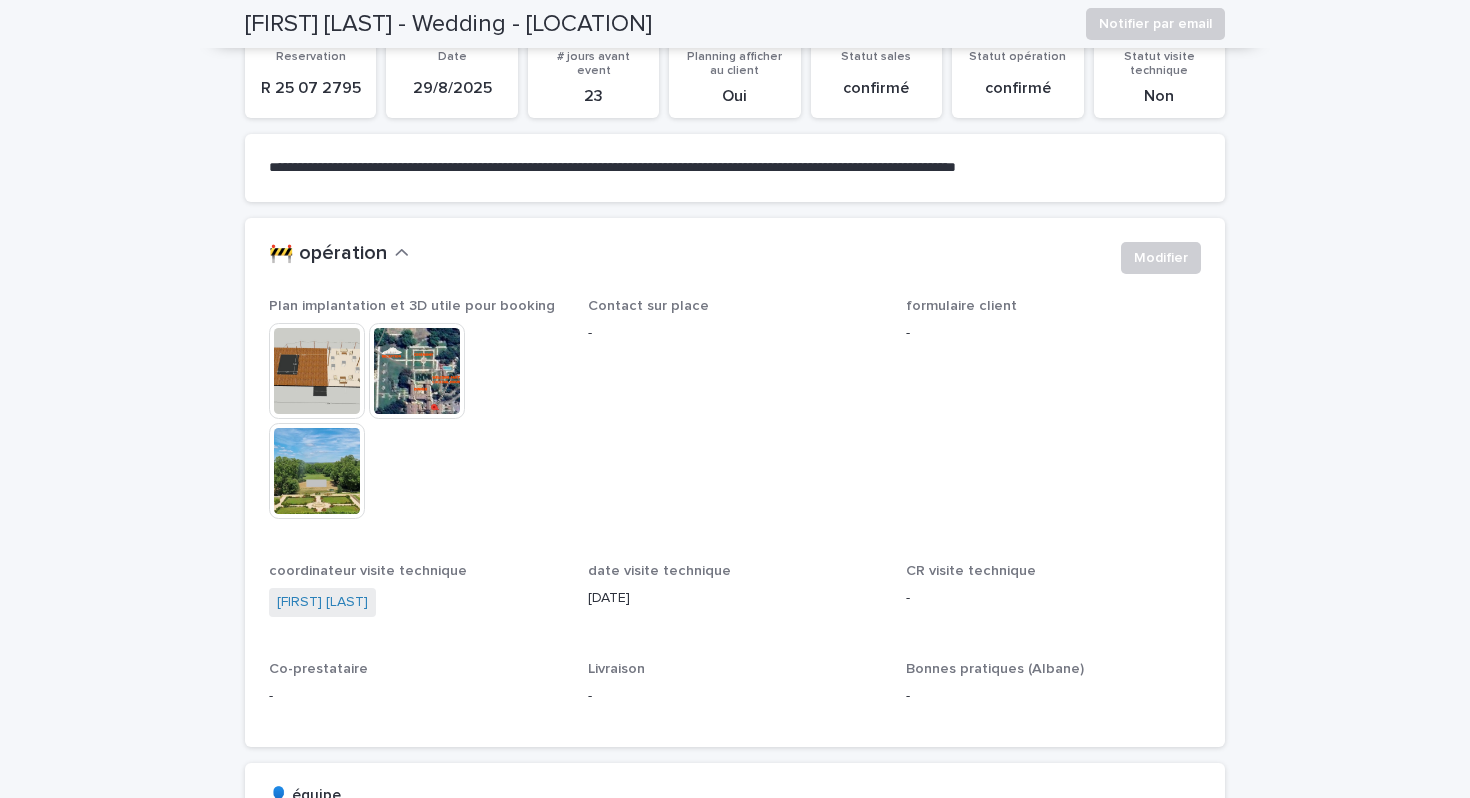 click on "Plan implantation et 3D utile pour booking" at bounding box center [412, 306] 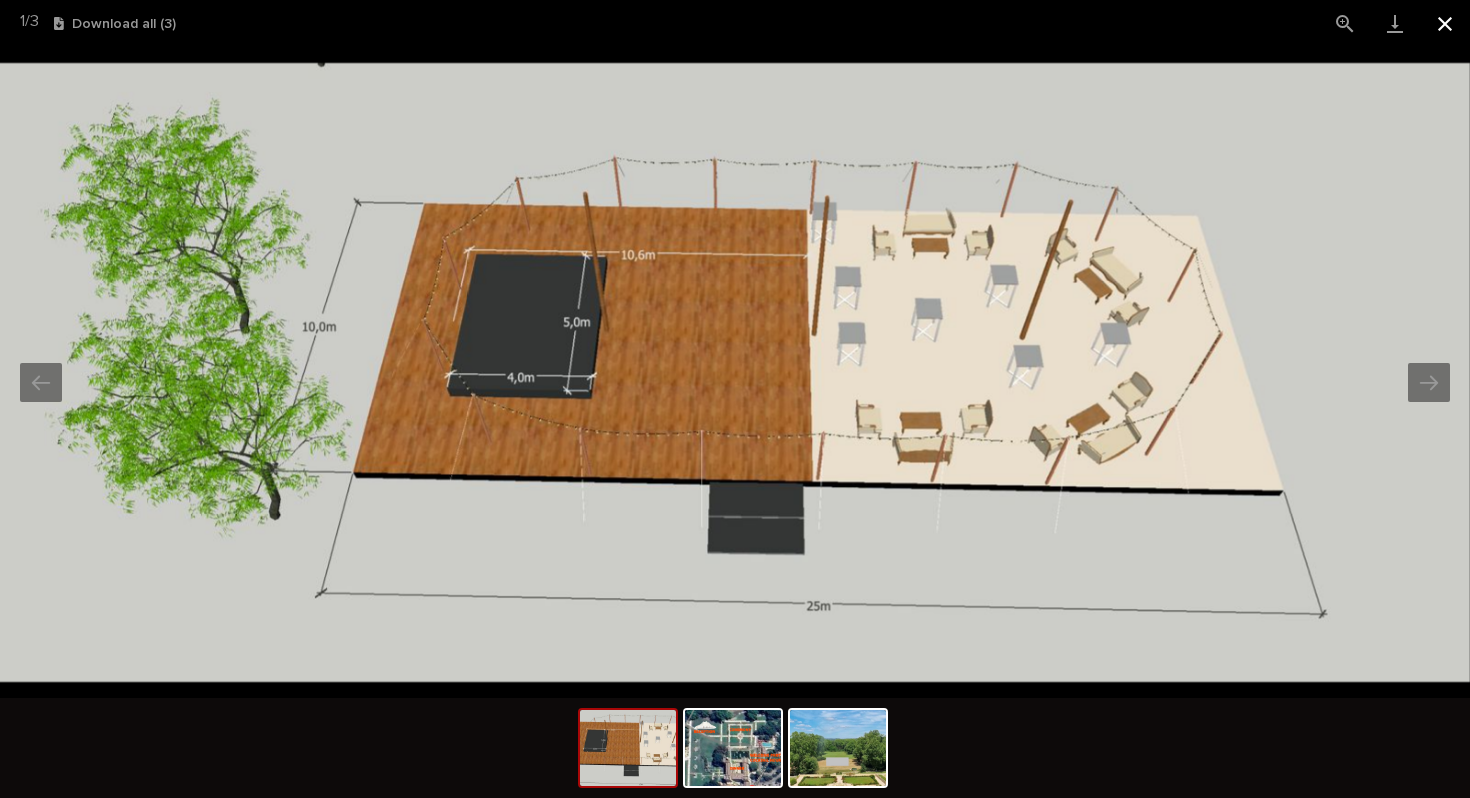 click at bounding box center (1445, 23) 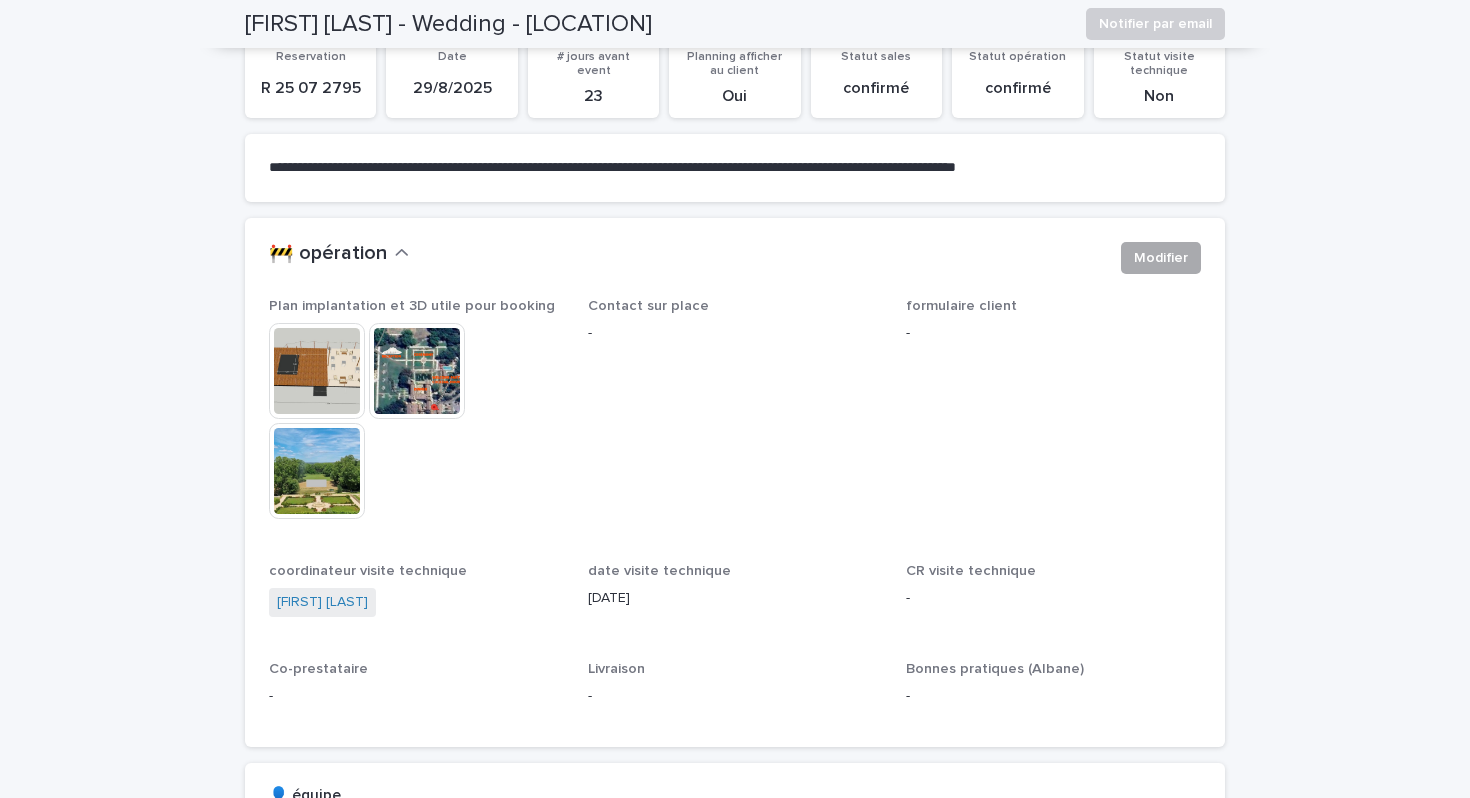 click on "Modifier" at bounding box center [1161, 258] 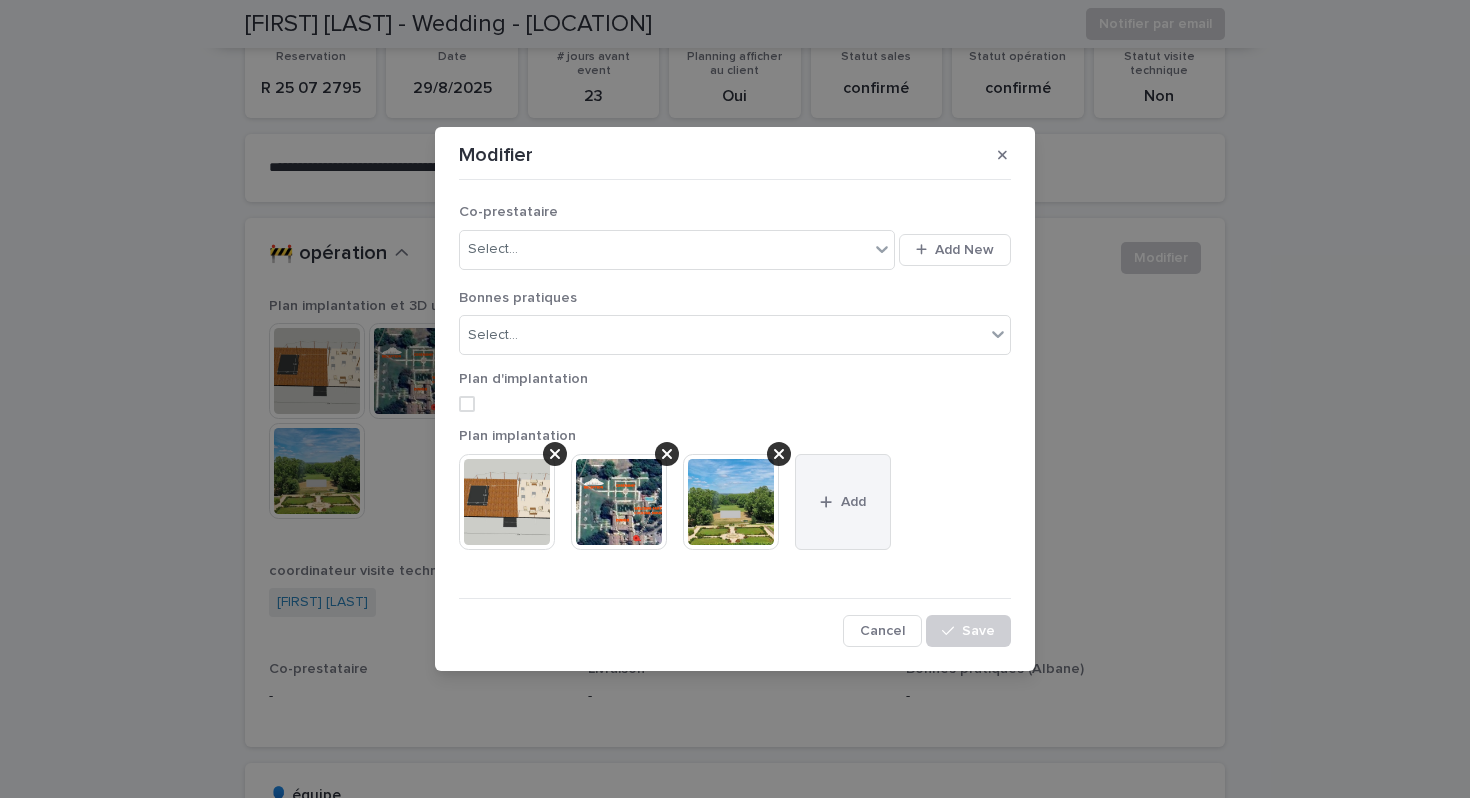click on "Add" at bounding box center (843, 502) 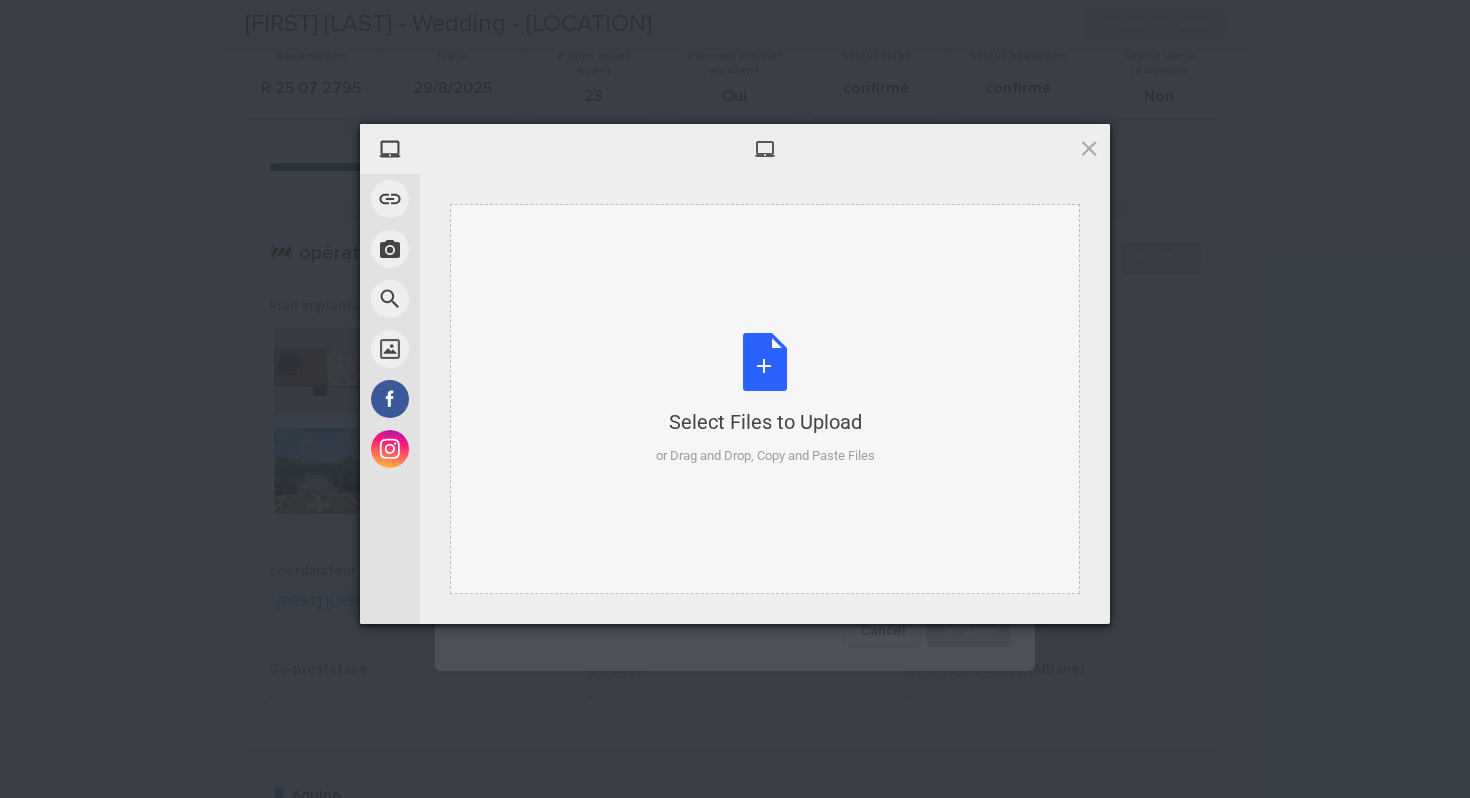 click on "Select Files to Upload
or Drag and Drop, Copy and Paste Files" at bounding box center [765, 399] 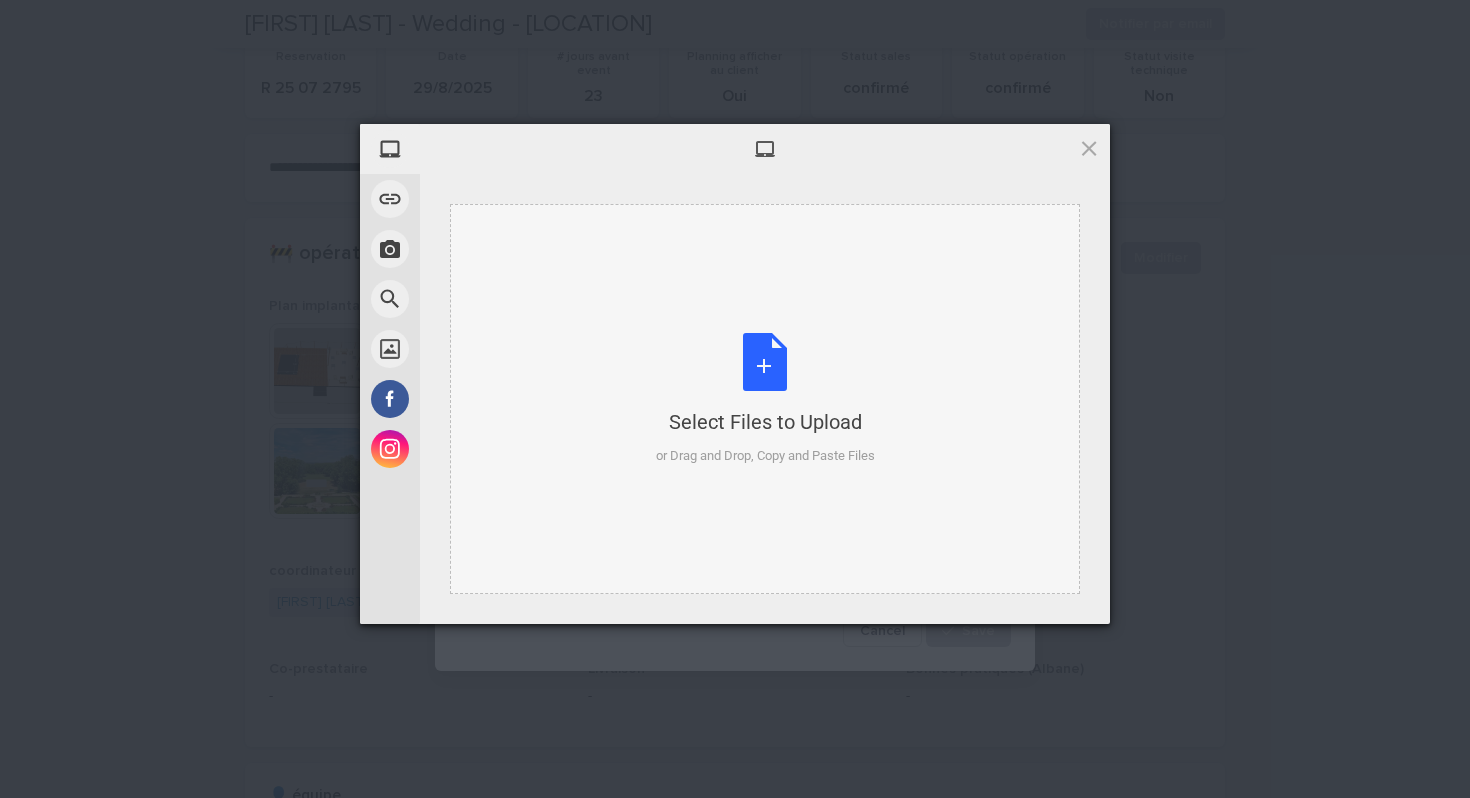 type 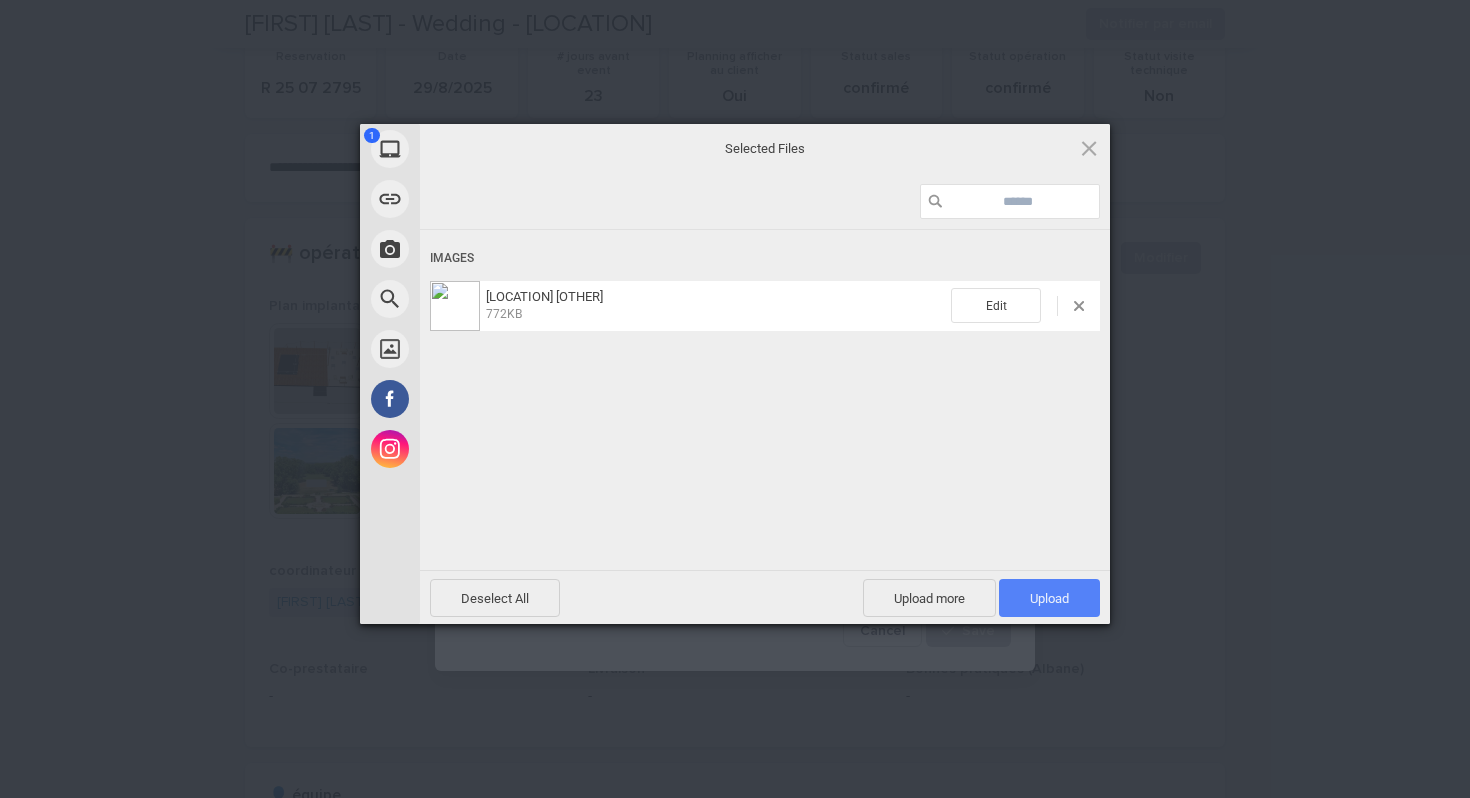 click on "Upload
1" at bounding box center [1049, 598] 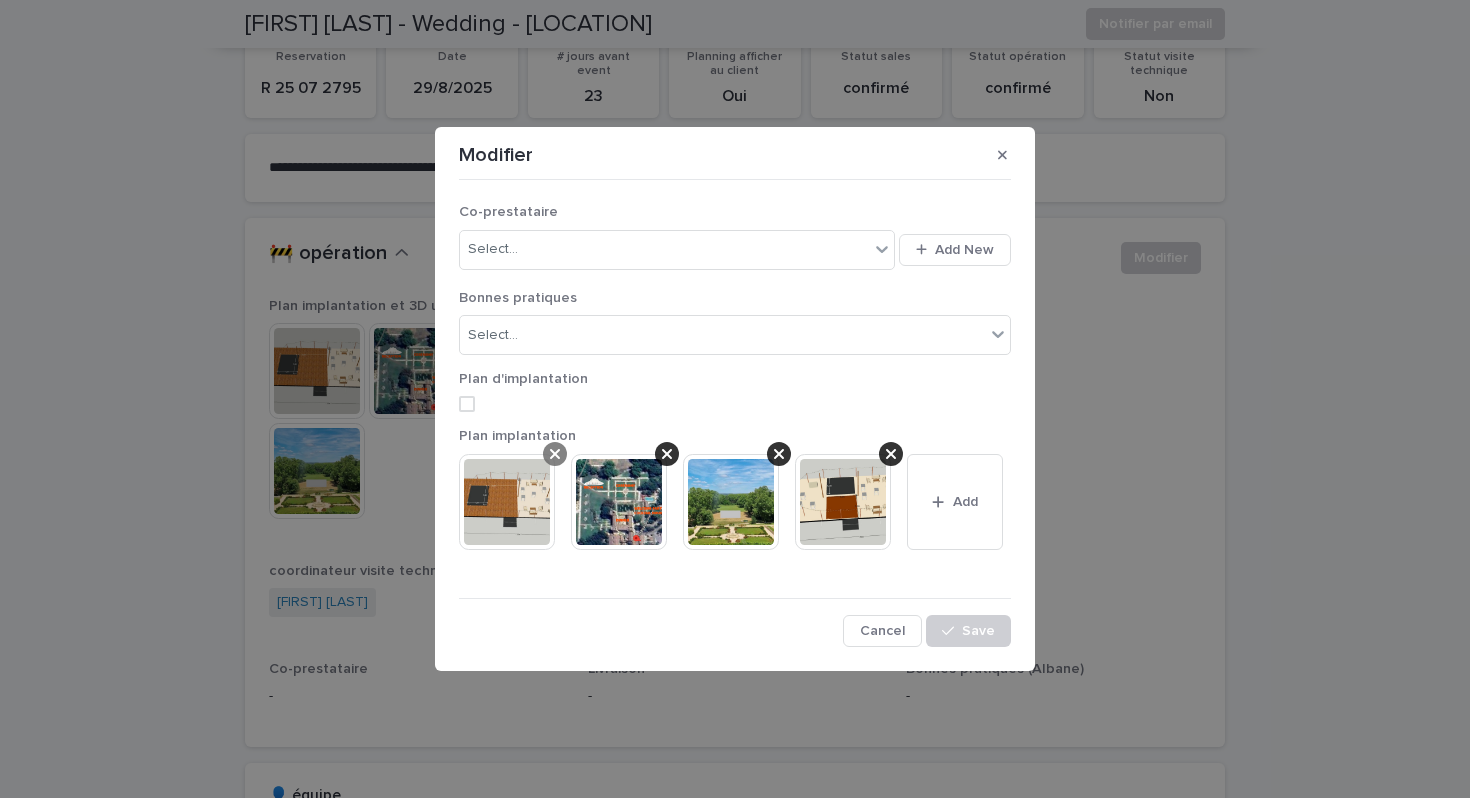 click 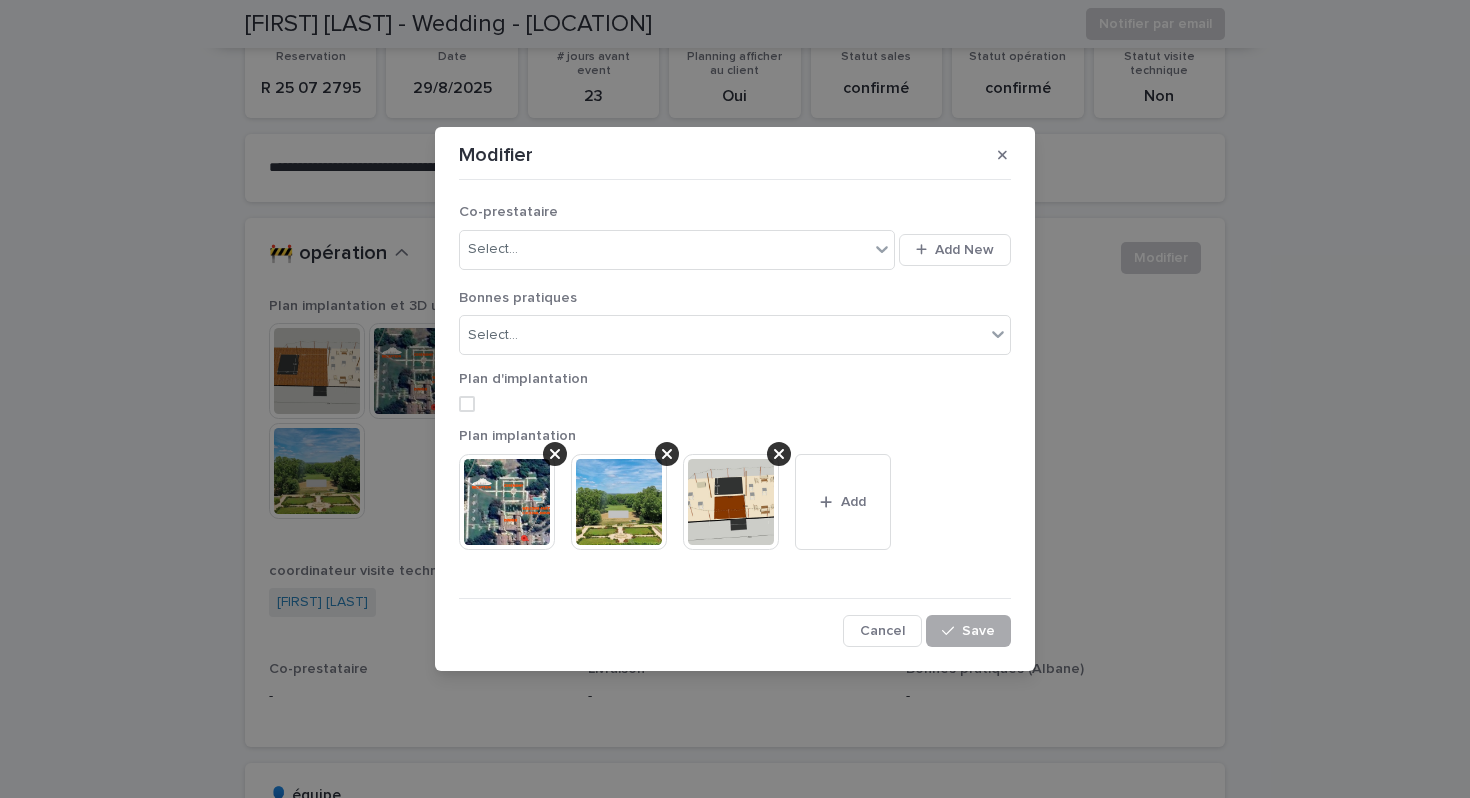 click on "Save" at bounding box center (978, 631) 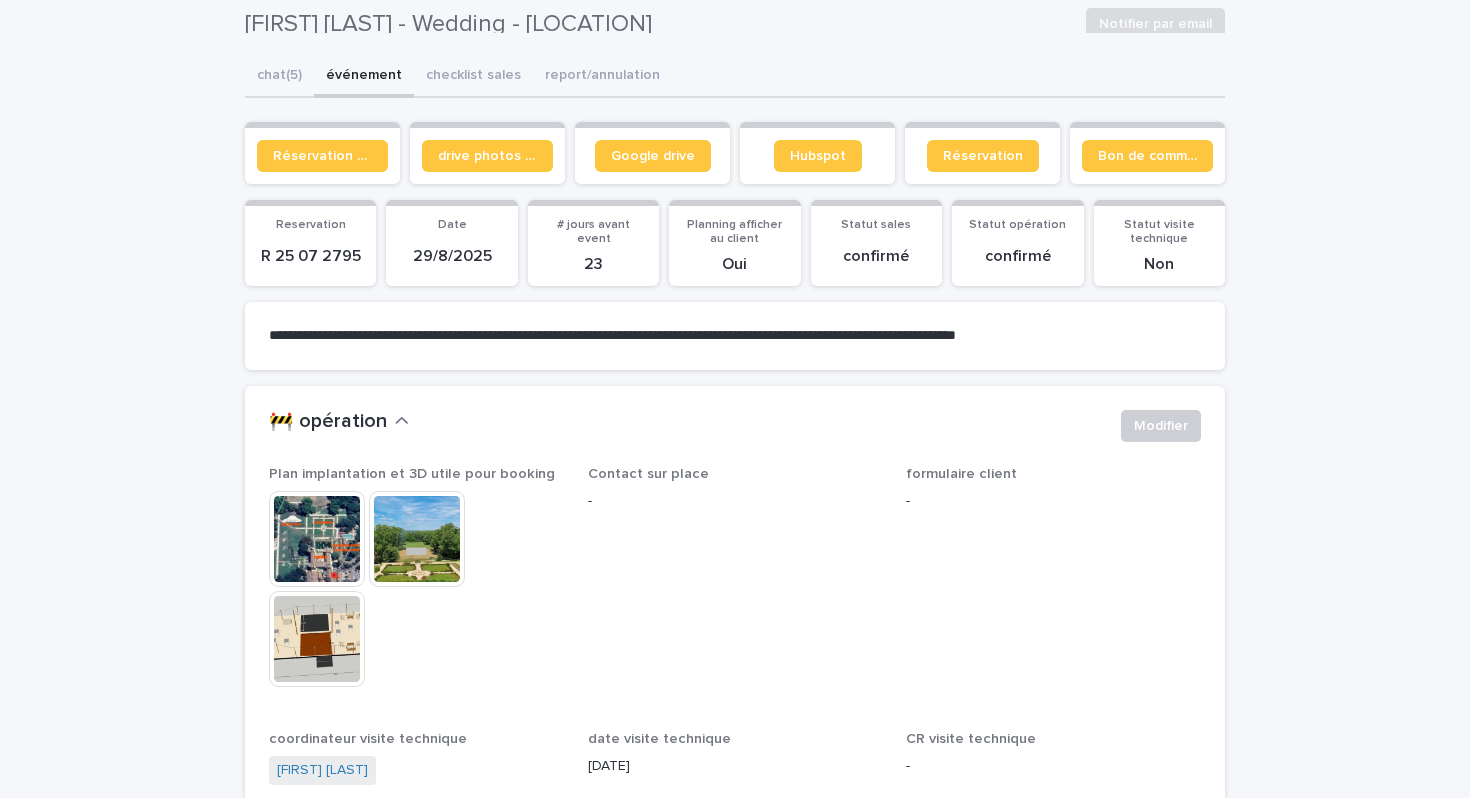 scroll, scrollTop: 0, scrollLeft: 0, axis: both 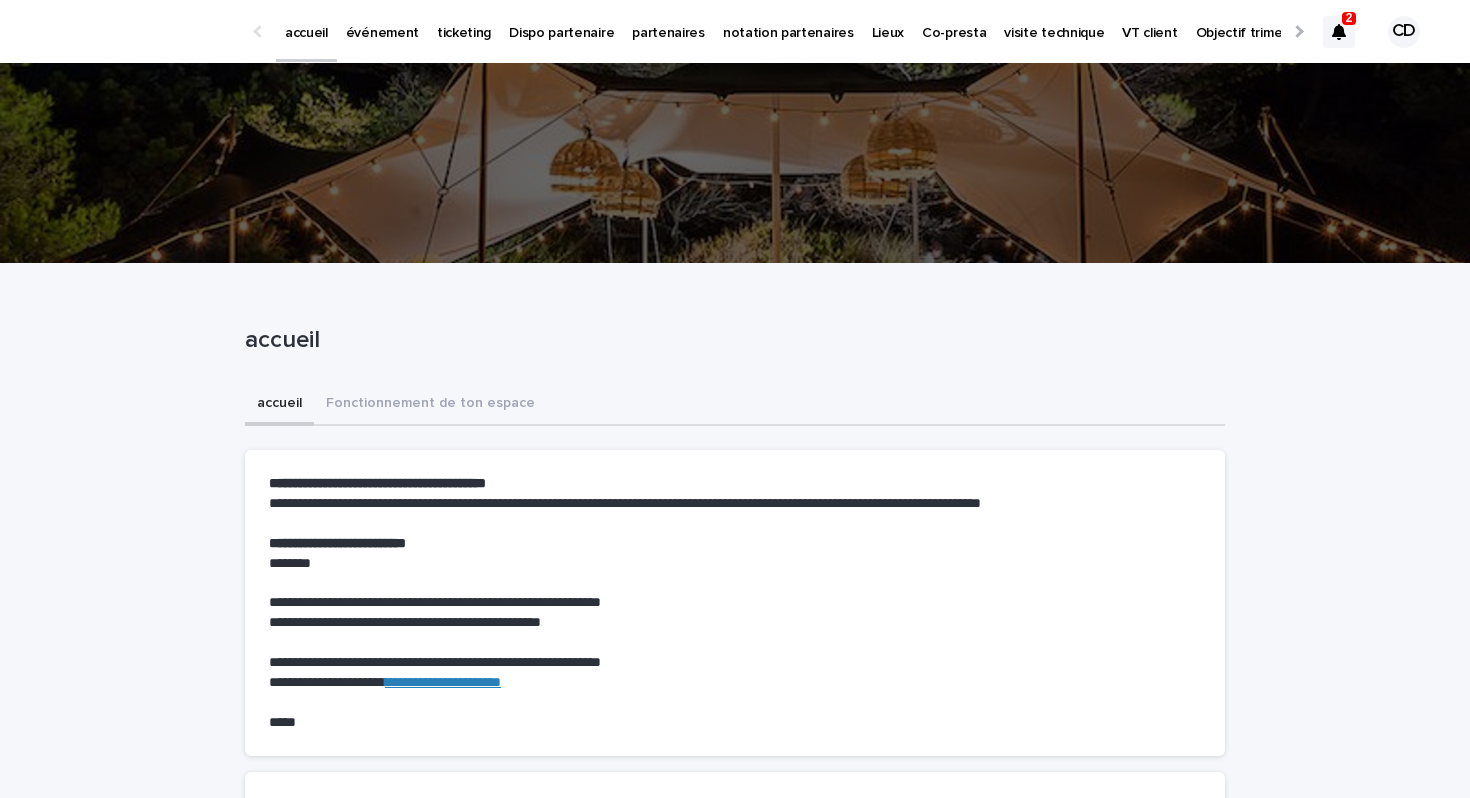 click on "partenaires" at bounding box center [668, 21] 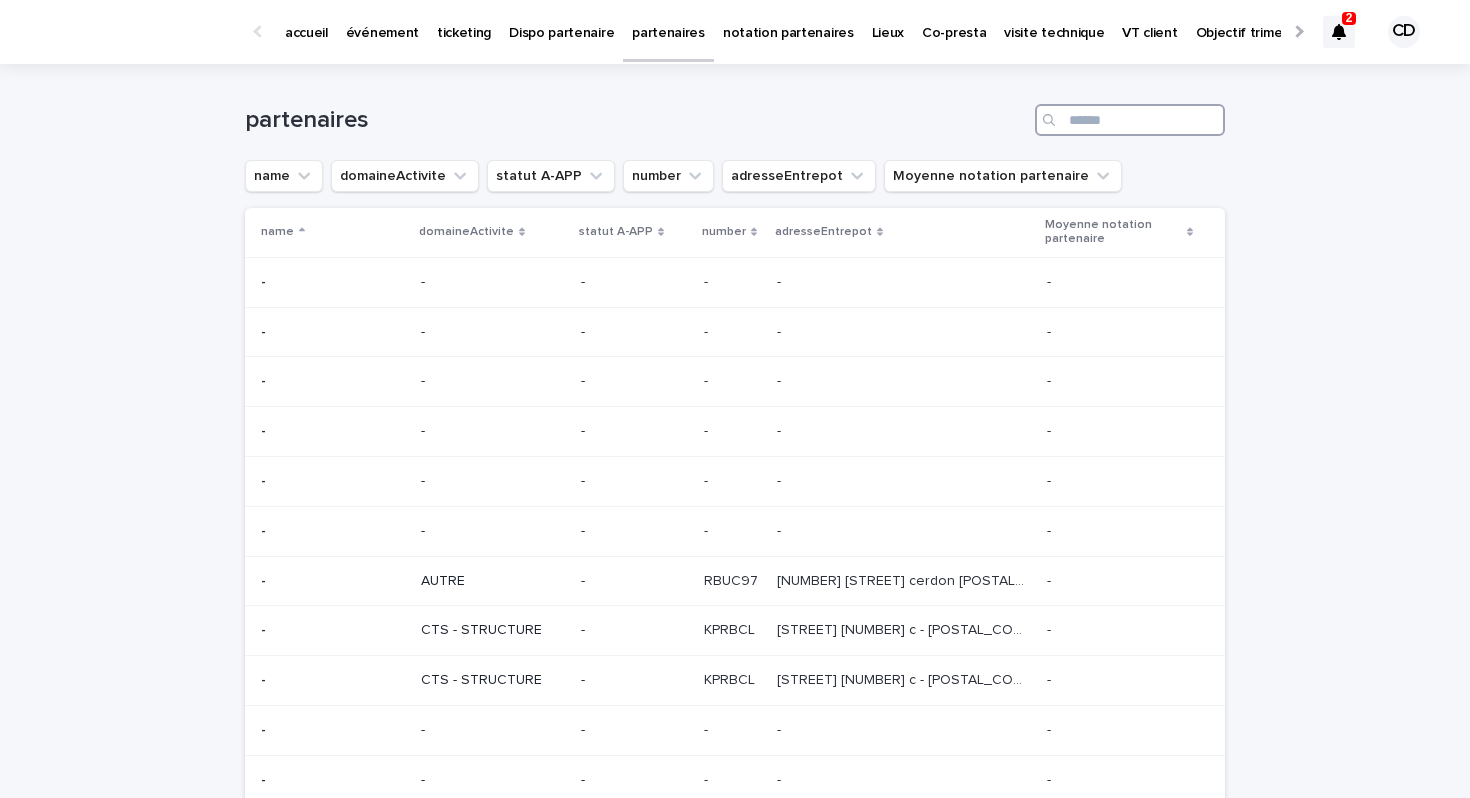 click at bounding box center [1130, 120] 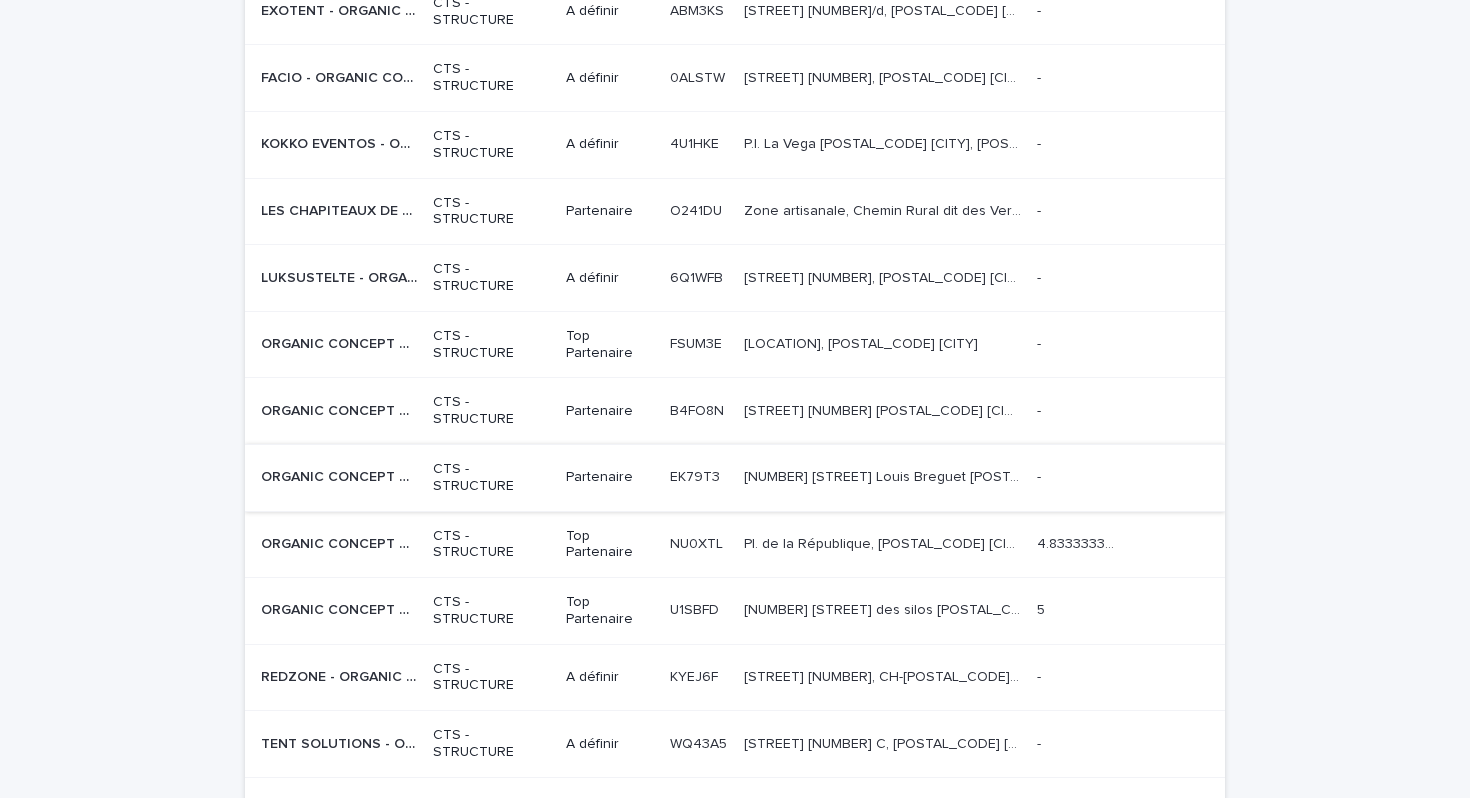 scroll, scrollTop: 615, scrollLeft: 0, axis: vertical 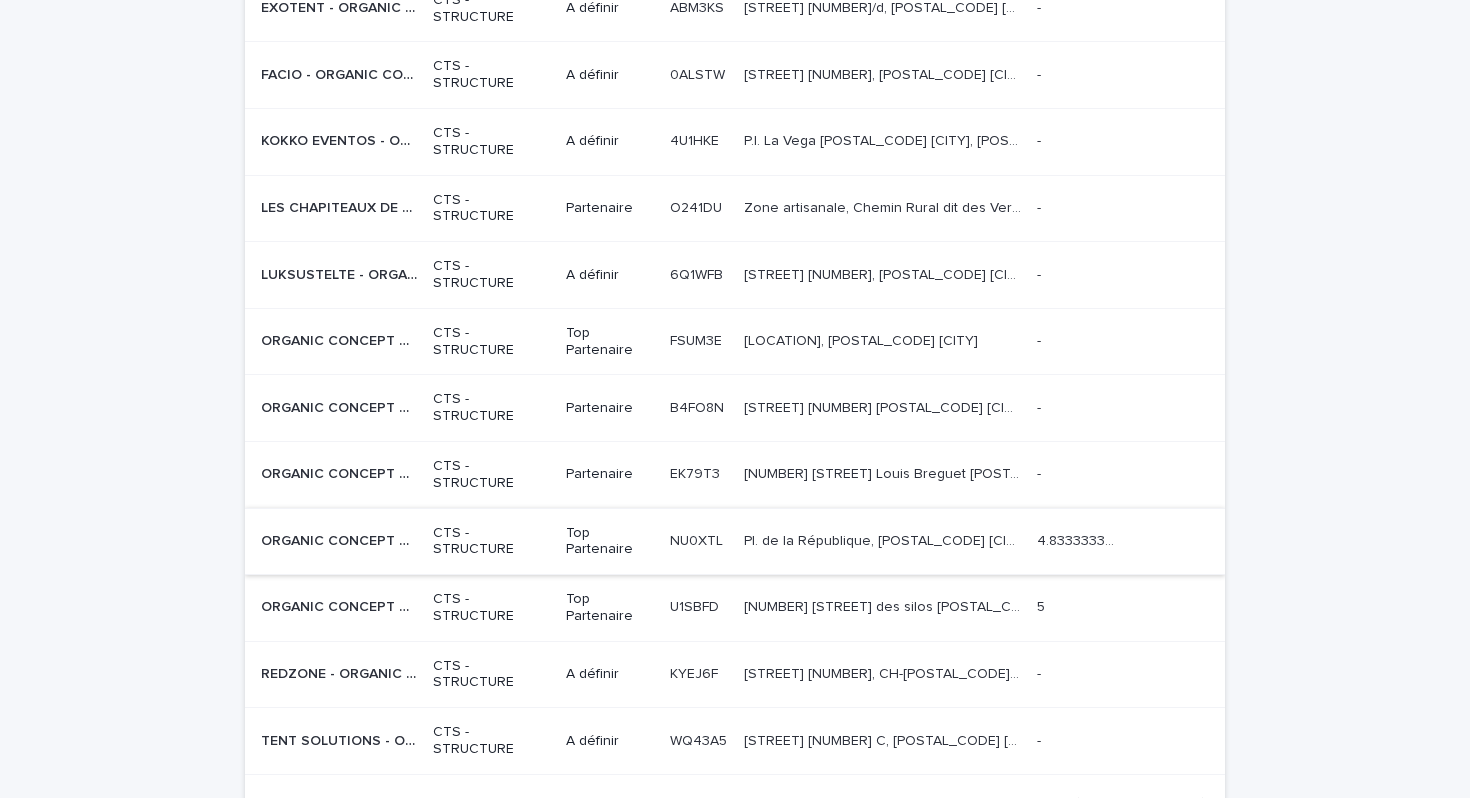 type on "*******" 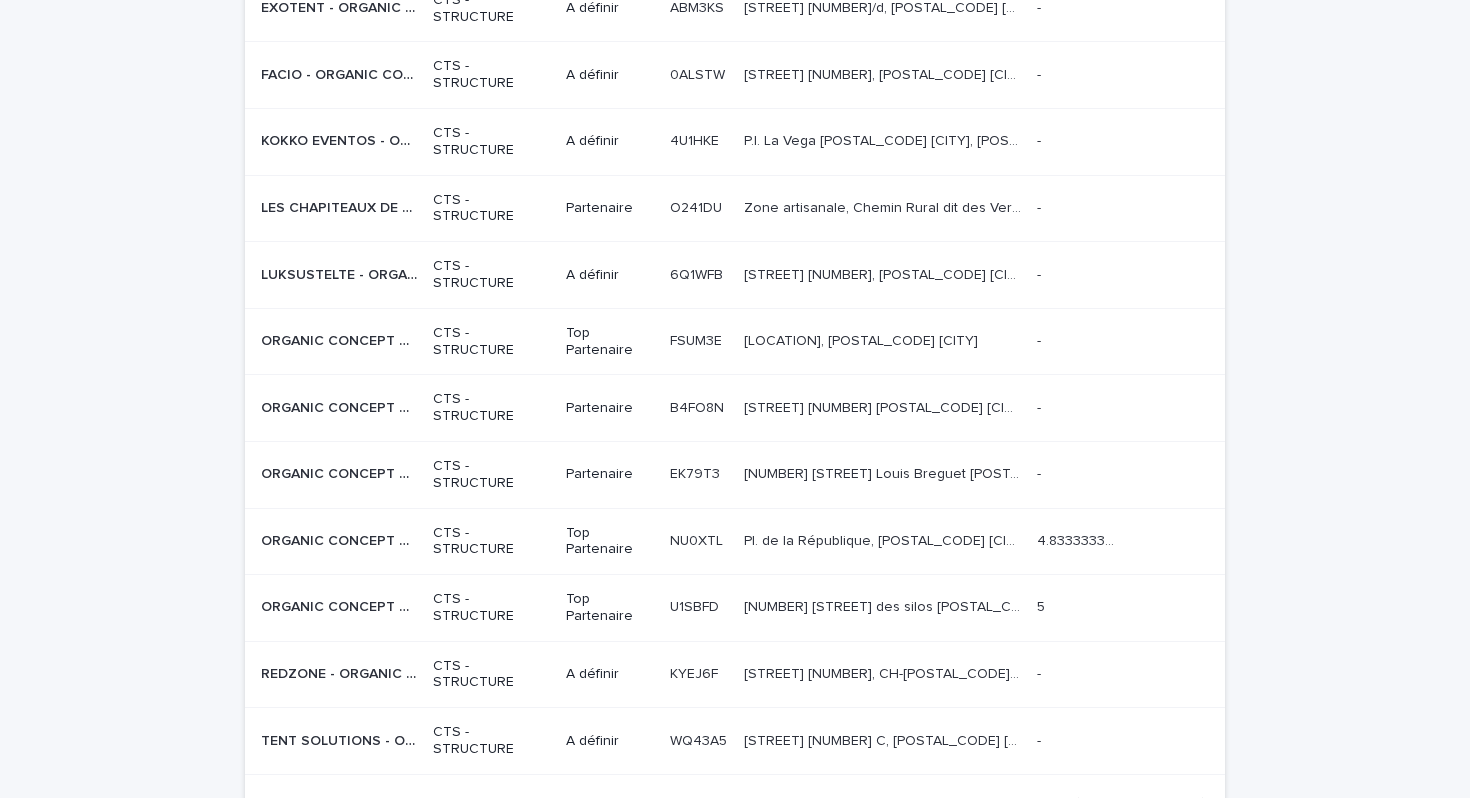 click on "Pl. de la République, [POSTAL_CODE] [CITY]" at bounding box center [885, 539] 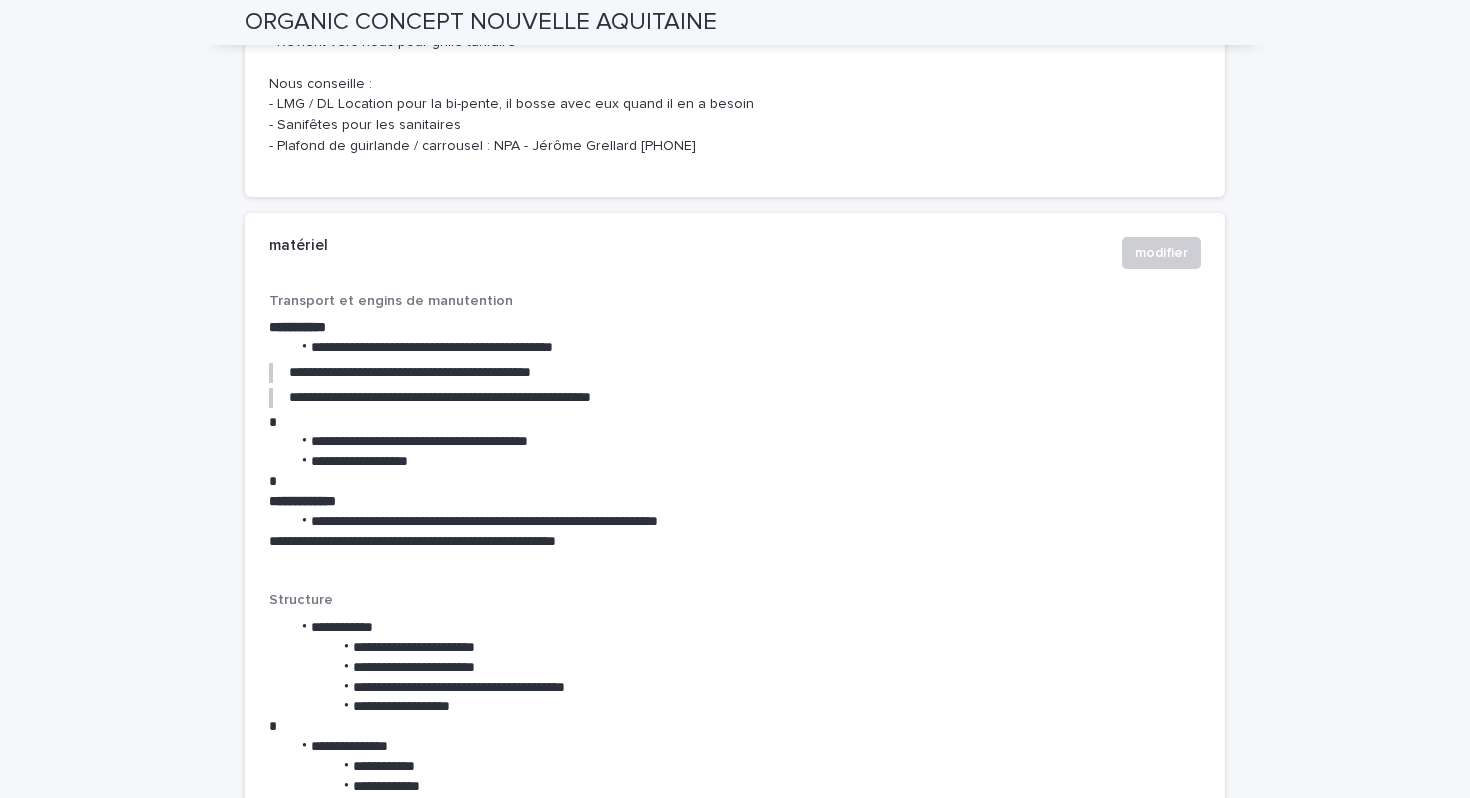 scroll, scrollTop: 2693, scrollLeft: 0, axis: vertical 